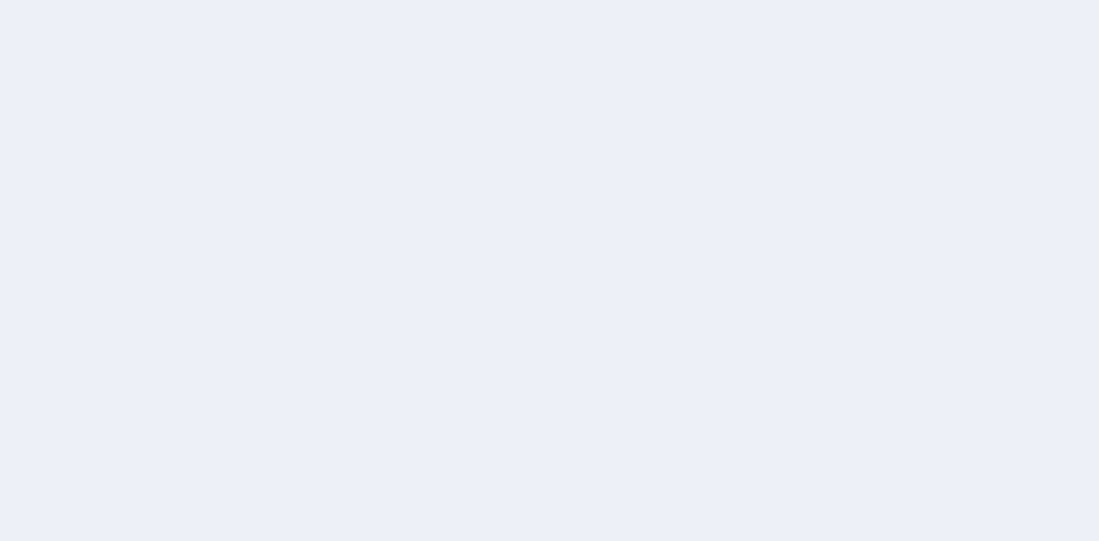 scroll, scrollTop: 0, scrollLeft: 0, axis: both 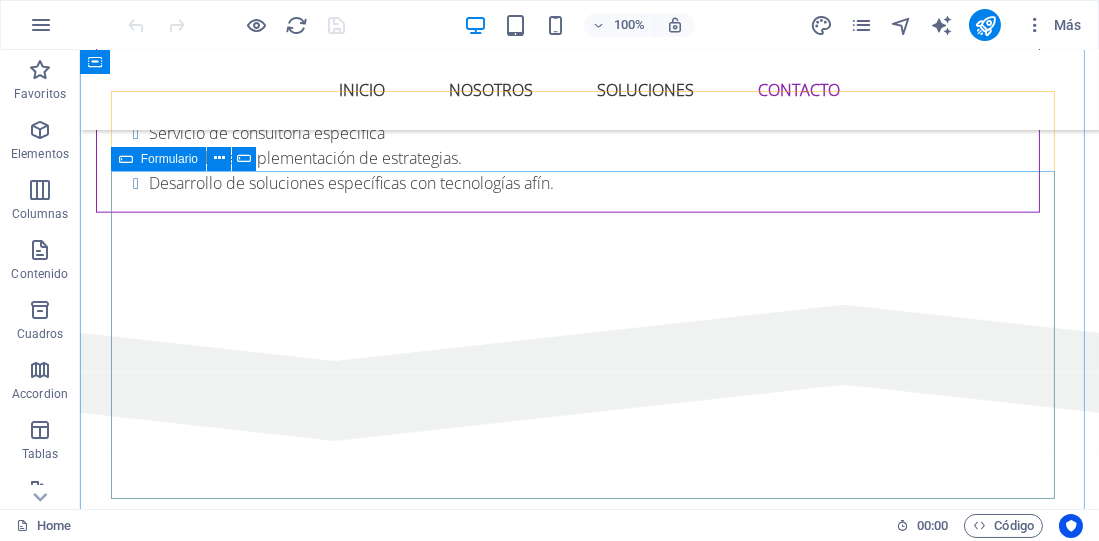 click on "Formulario" at bounding box center [169, 159] 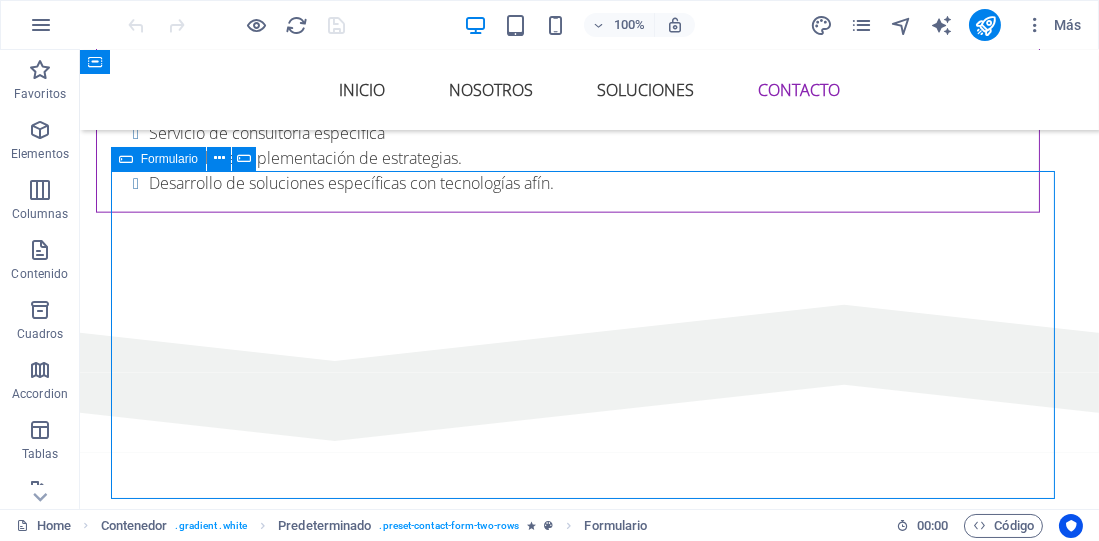 click on "Formulario" at bounding box center [169, 159] 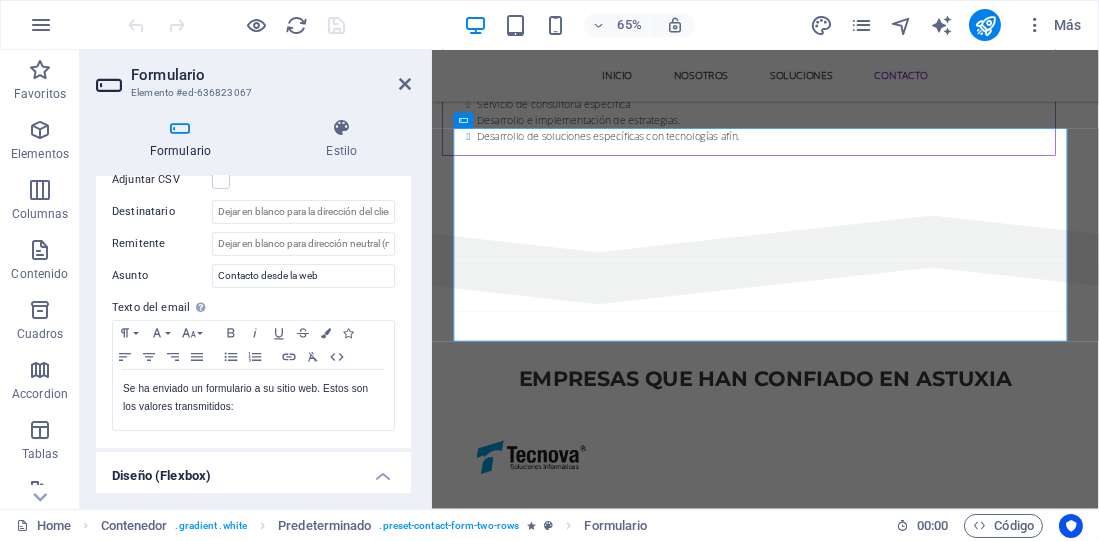 scroll, scrollTop: 603, scrollLeft: 0, axis: vertical 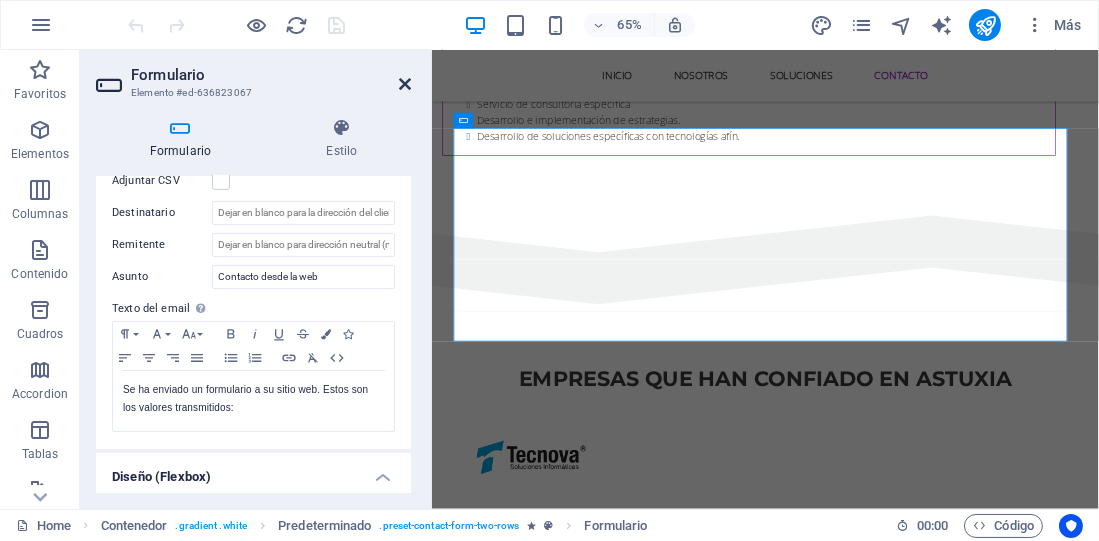 click at bounding box center (405, 84) 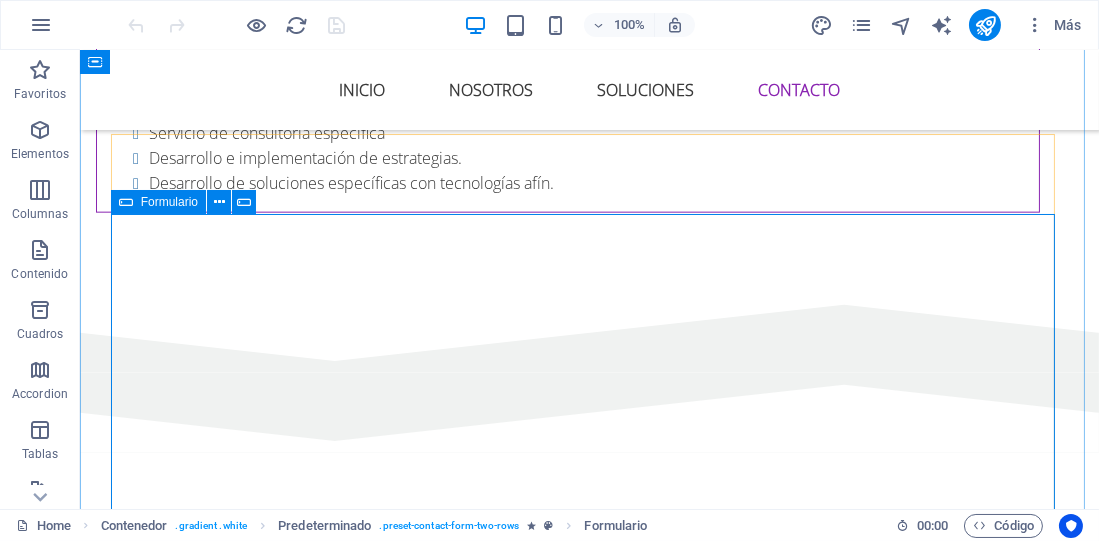 scroll, scrollTop: 3892, scrollLeft: 0, axis: vertical 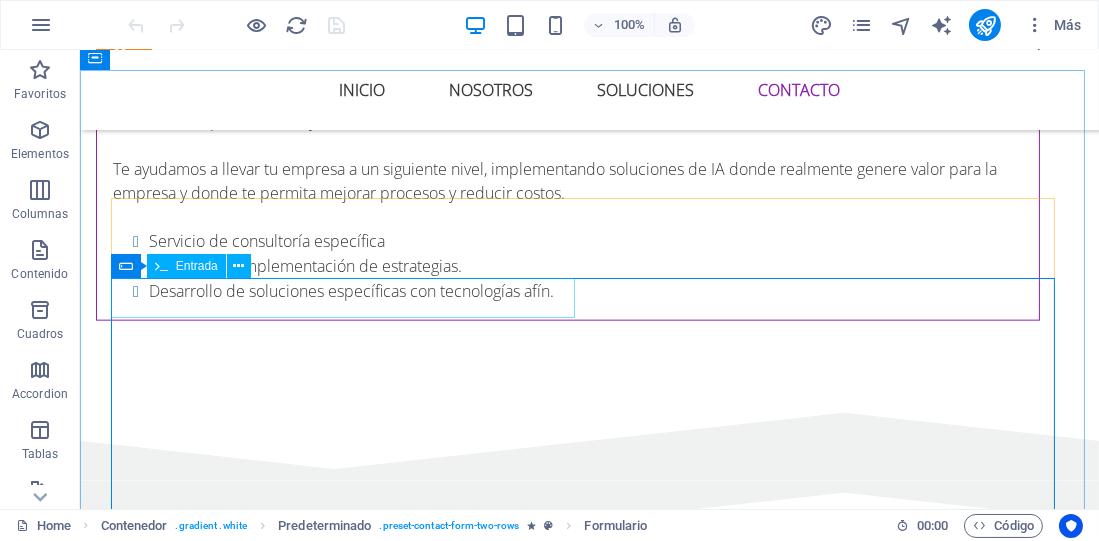click on "Entrada" at bounding box center [197, 266] 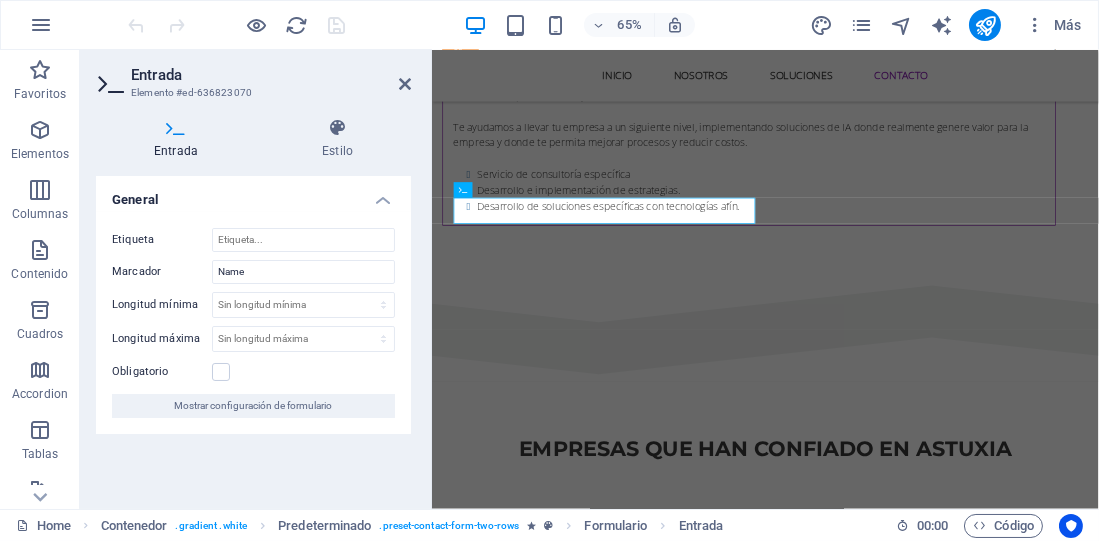 click on "Entrada" at bounding box center (180, 139) 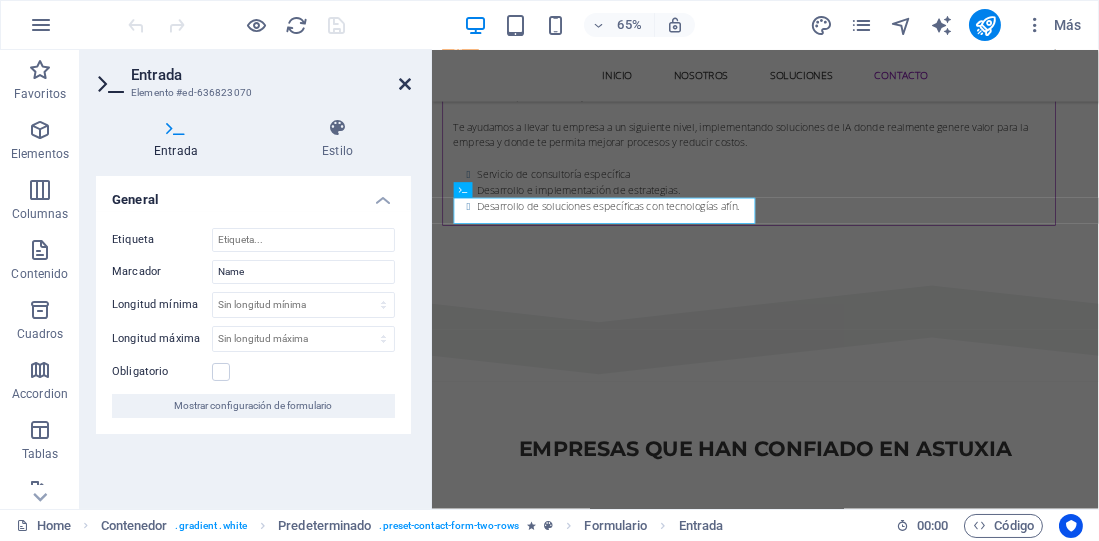 click at bounding box center [405, 84] 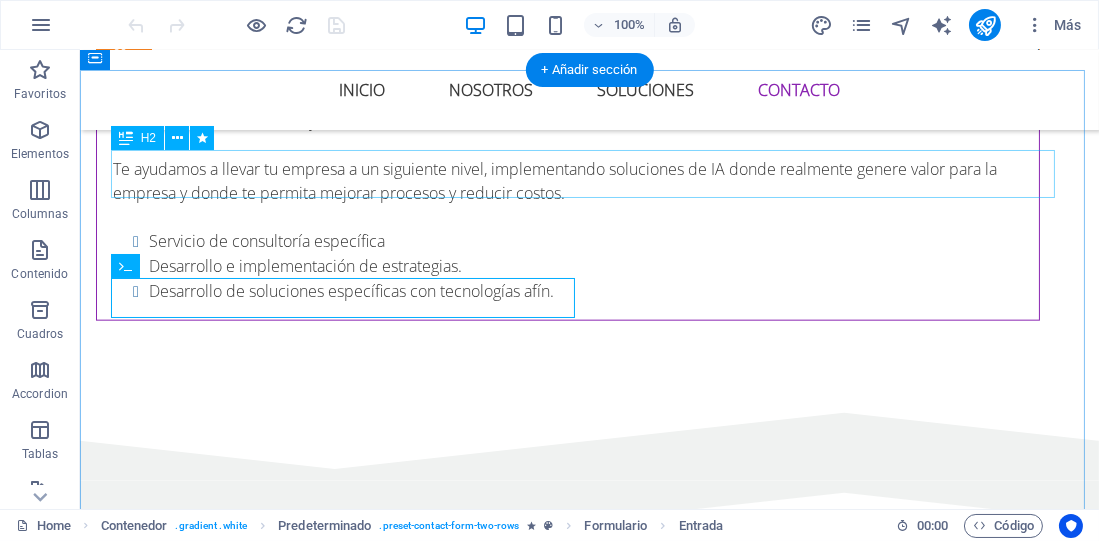 click on "CONTÁCTANOS" at bounding box center [590, 1446] 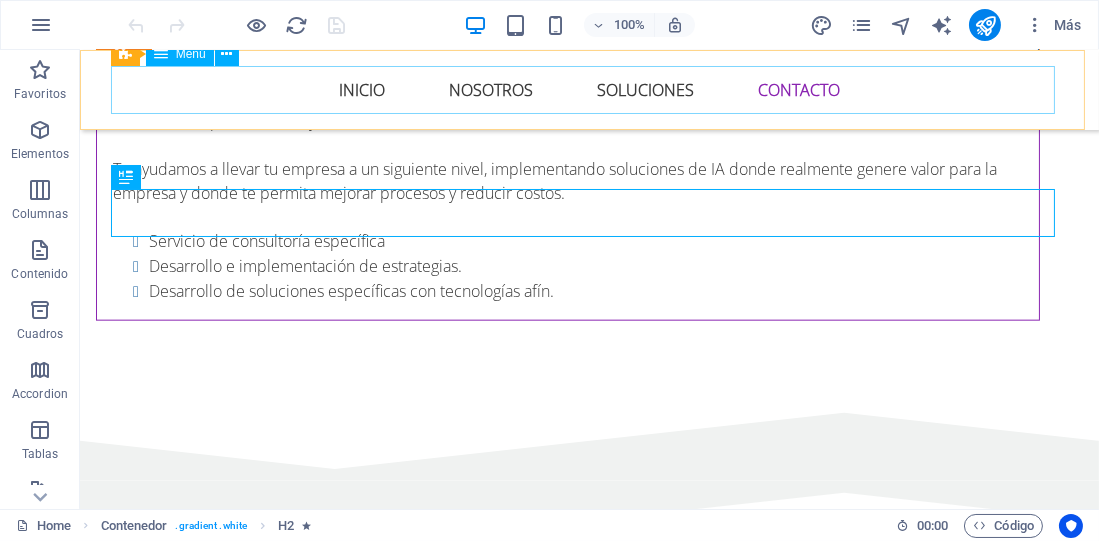 scroll, scrollTop: 3842, scrollLeft: 0, axis: vertical 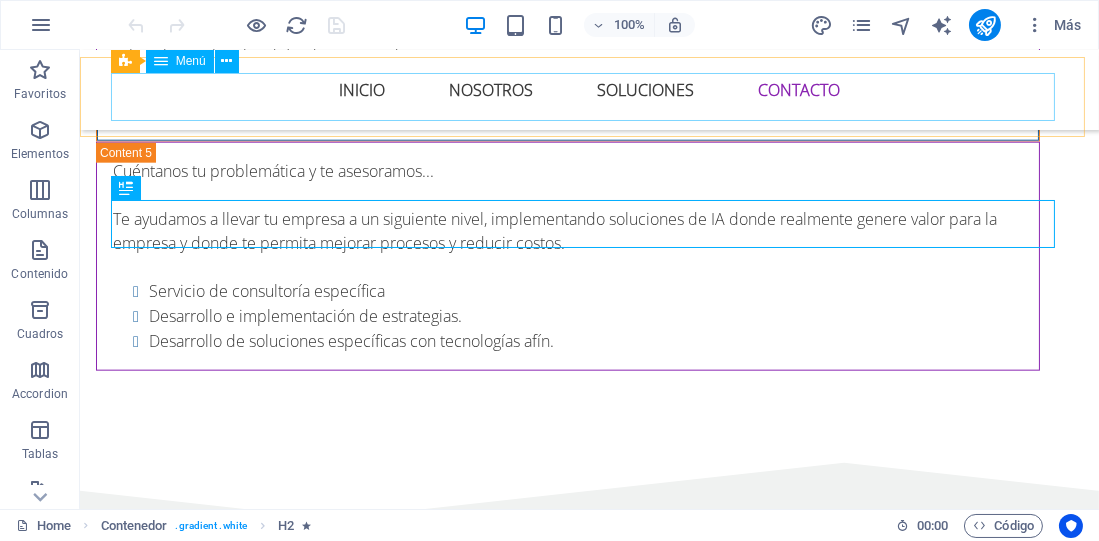 click on "INICIO NOSOTROS SOLUCIONES CONTACTO" at bounding box center [590, 90] 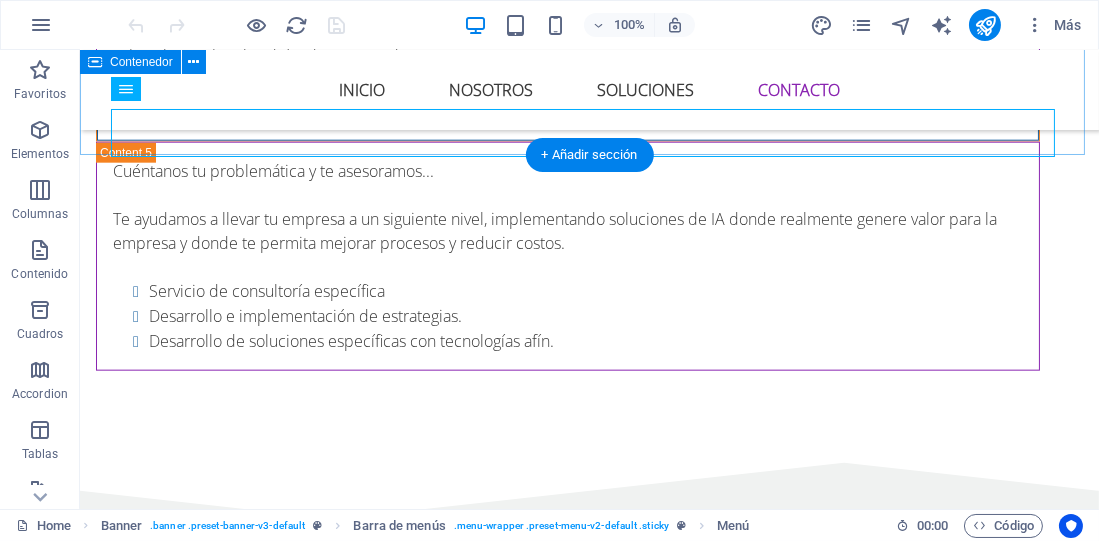 scroll, scrollTop: 3800, scrollLeft: 0, axis: vertical 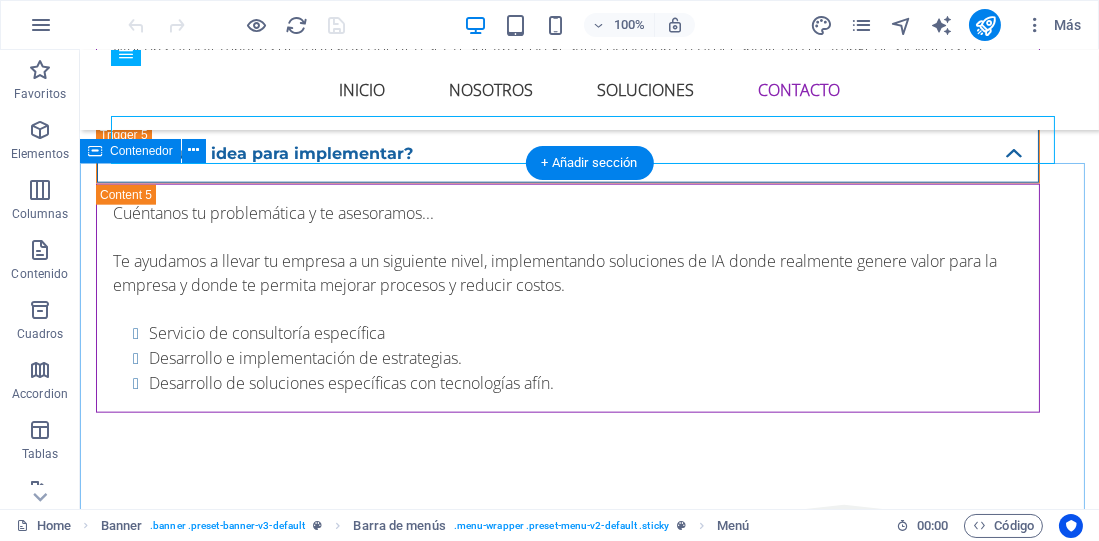 click on "CONTÁCTANOS Envíanos un mensaje y nos pondremos en contacto contigo a la brevedad para poder atender tus requerimientos y poner a tu disposición nuestra experiencia. ¿Ilegible? Cargar nuevo ENVIAR" at bounding box center [589, 1745] 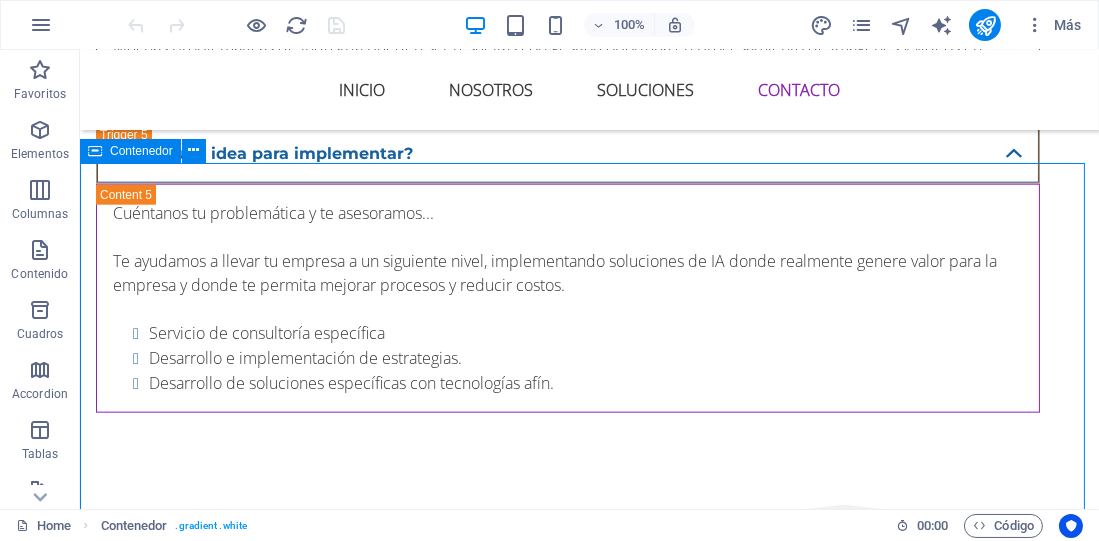 click on "Contenedor" at bounding box center (141, 151) 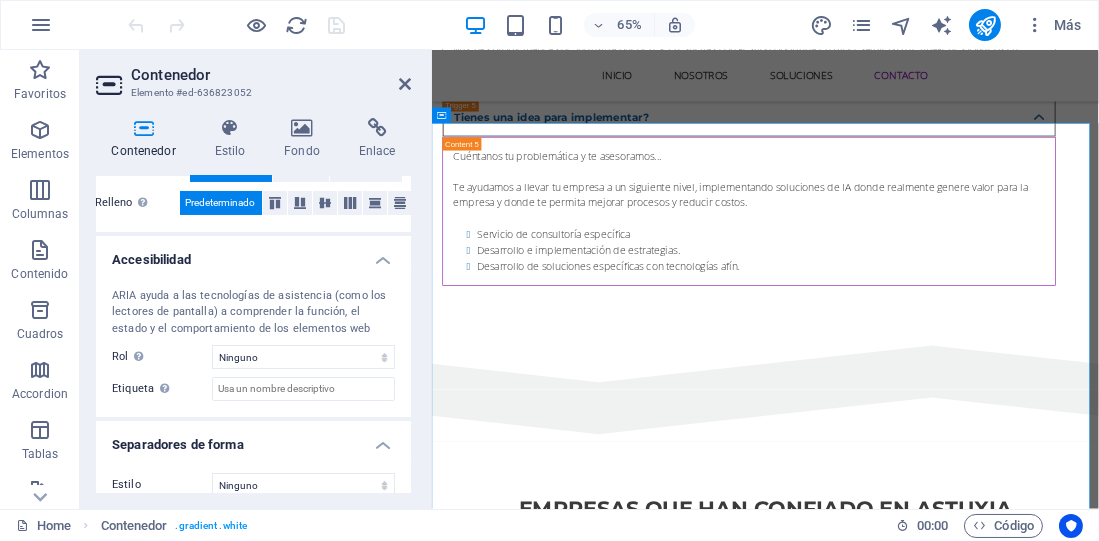 scroll, scrollTop: 481, scrollLeft: 0, axis: vertical 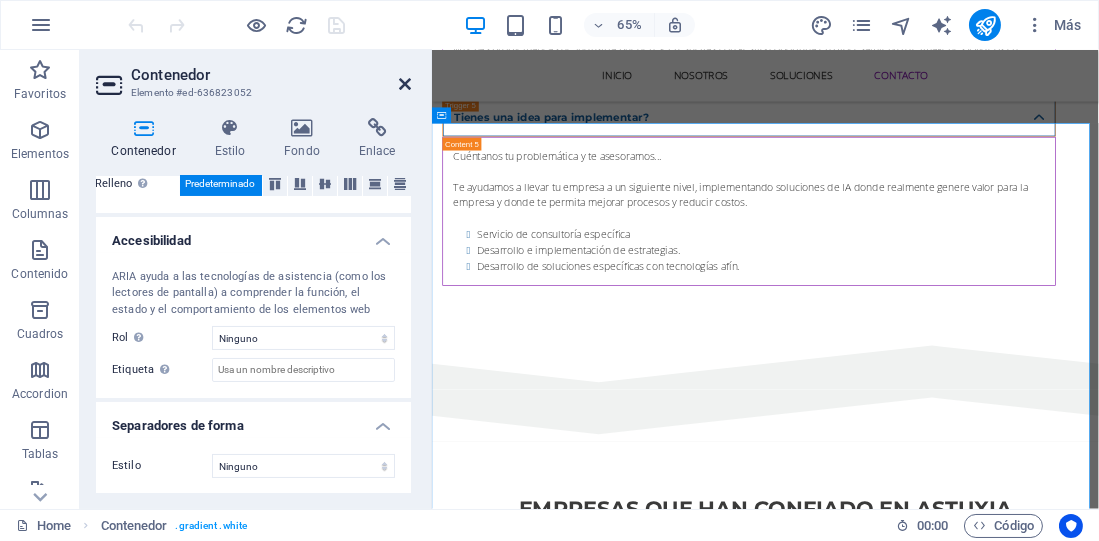 click at bounding box center [405, 84] 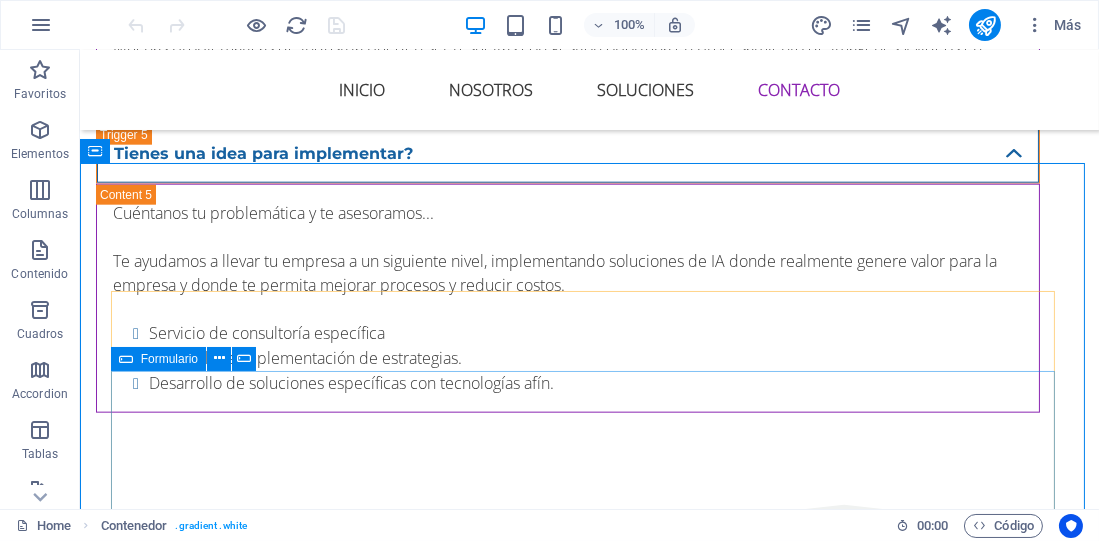 click on "Formulario" at bounding box center (169, 359) 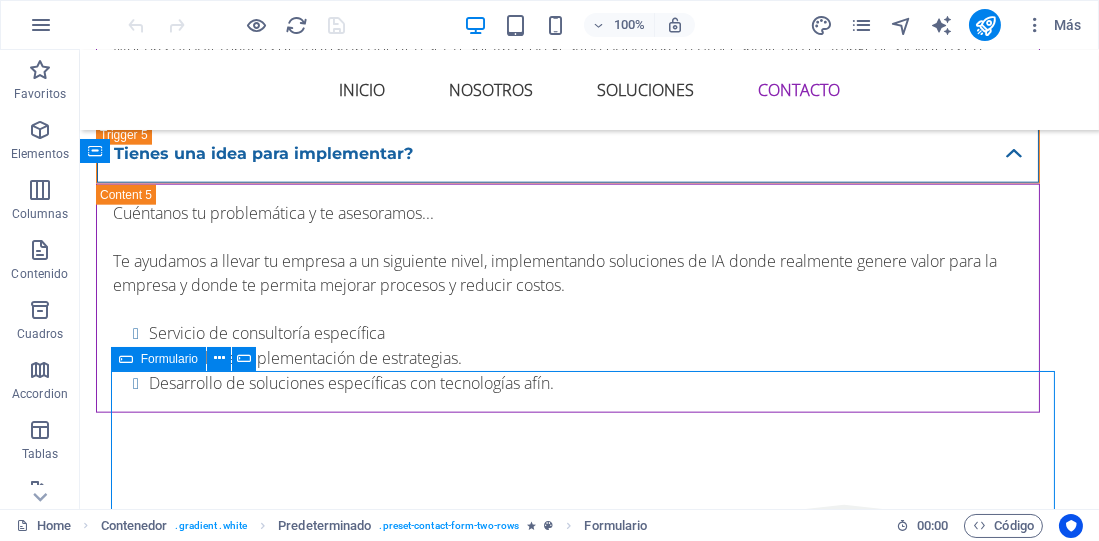 click on "Formulario" at bounding box center [169, 359] 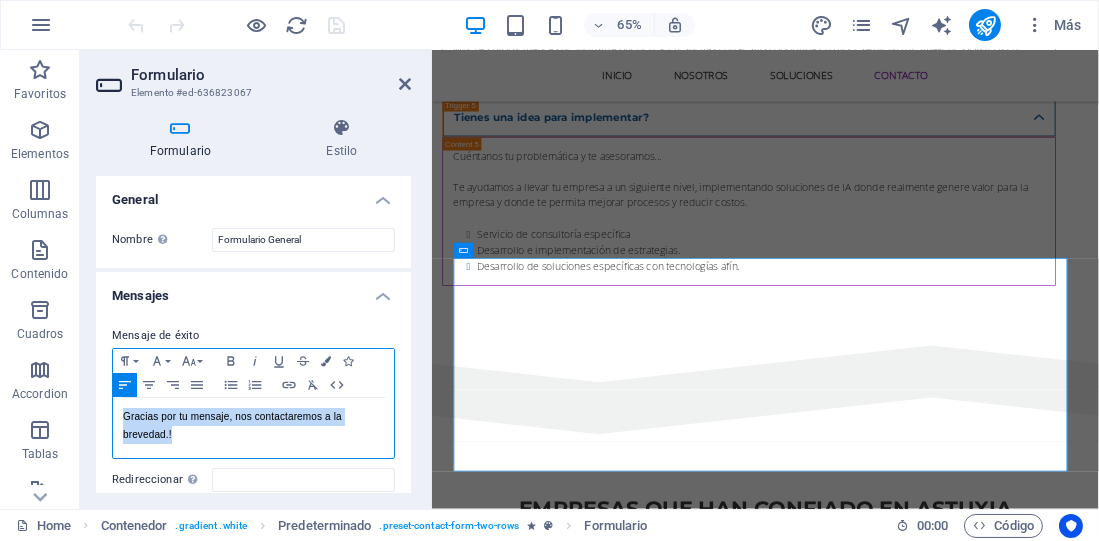 drag, startPoint x: 183, startPoint y: 436, endPoint x: 117, endPoint y: 424, distance: 67.08204 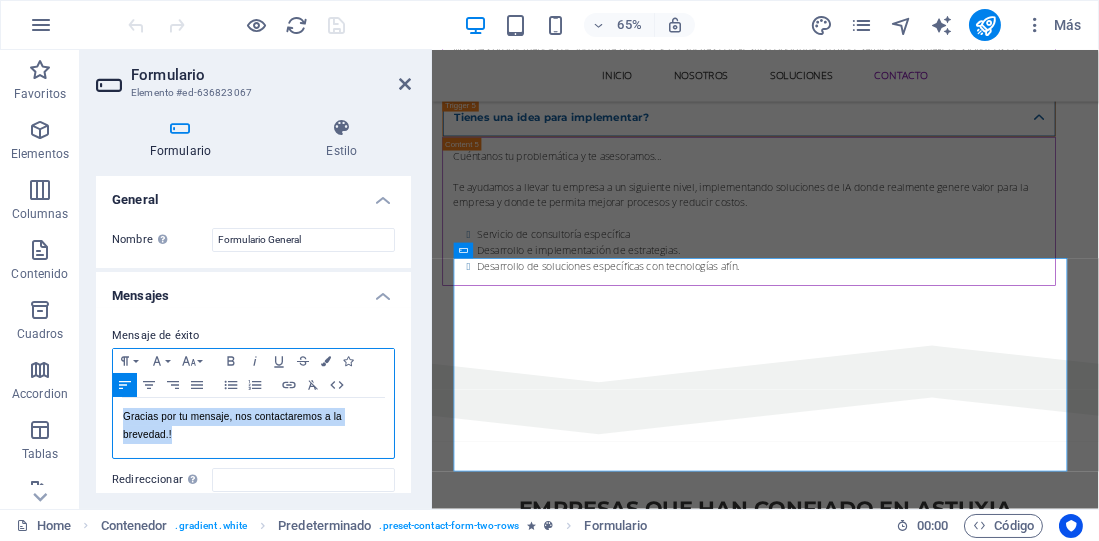 scroll, scrollTop: 36, scrollLeft: 0, axis: vertical 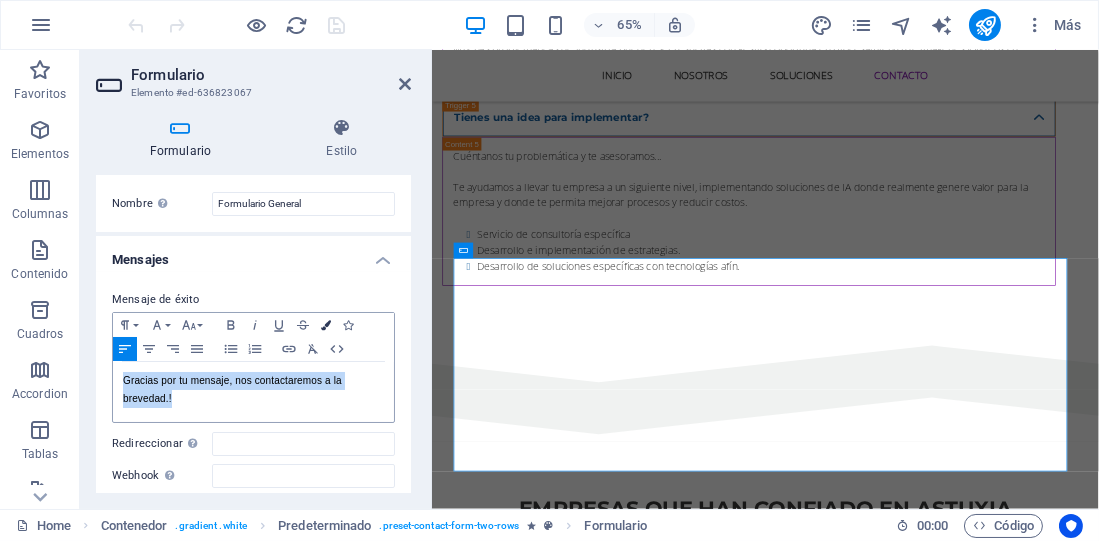 click at bounding box center (326, 325) 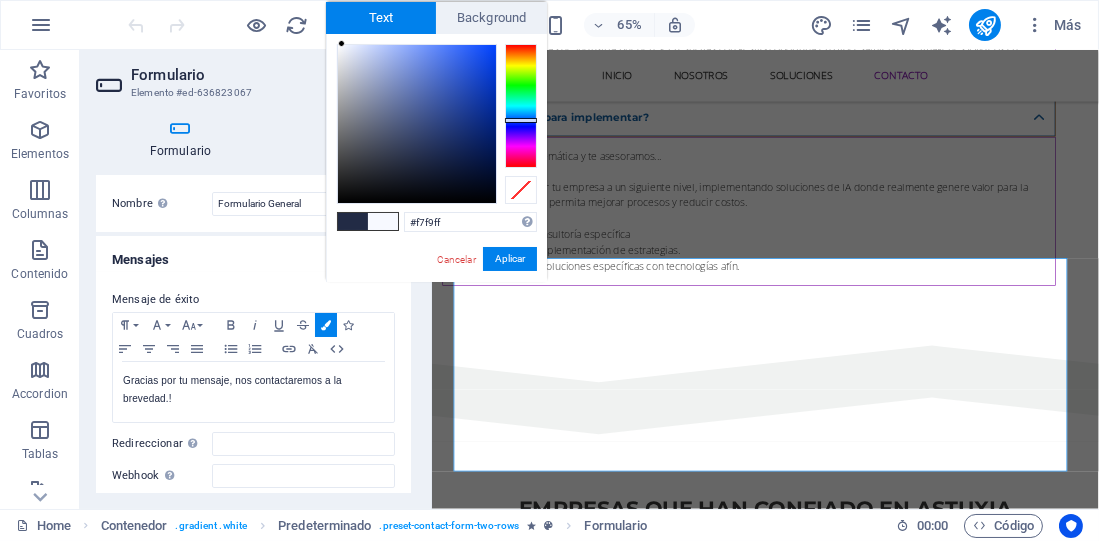 drag, startPoint x: 381, startPoint y: 85, endPoint x: 342, endPoint y: 39, distance: 60.307545 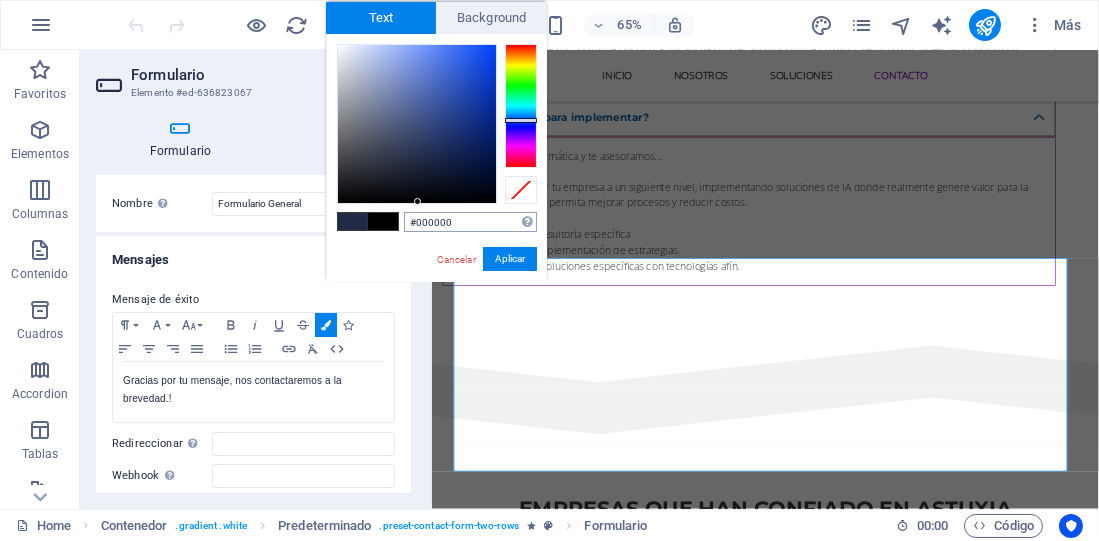 drag, startPoint x: 478, startPoint y: 221, endPoint x: 418, endPoint y: 231, distance: 60.827625 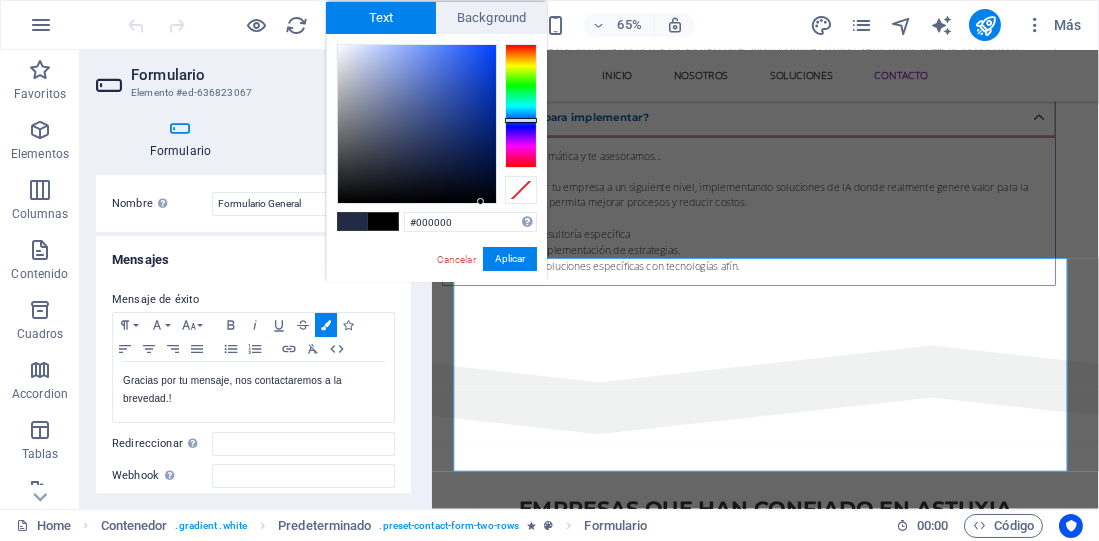 click on "#000000 Formatos soportados #0852ed rgb(8, 82, 237) rgba(8, 82, 237, 90%) hsv(221,97,93) hsl(221, 93%, 48%) Cancelar Aplicar" at bounding box center (436, 303) 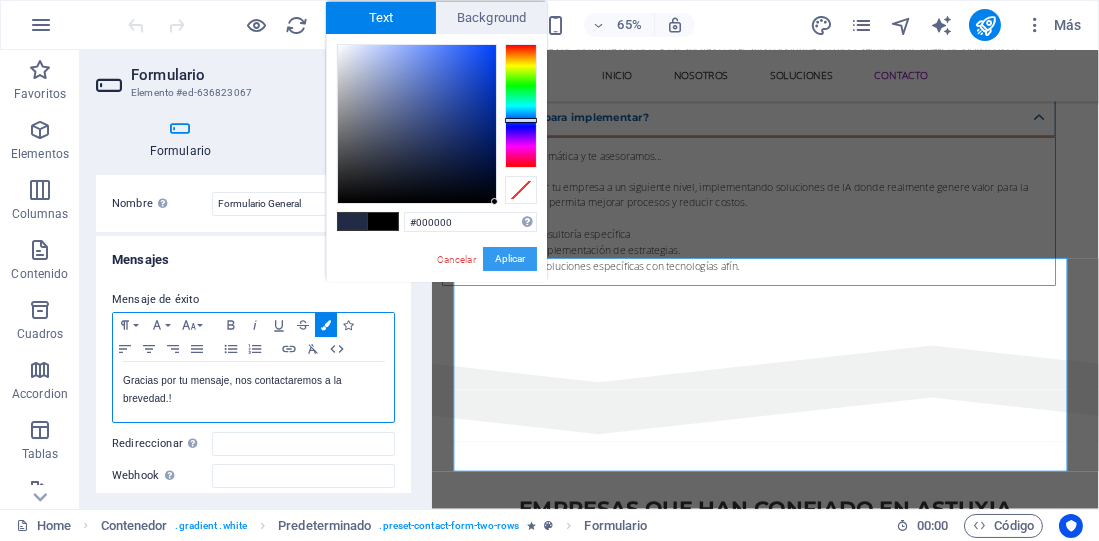 click on "Aplicar" at bounding box center [510, 259] 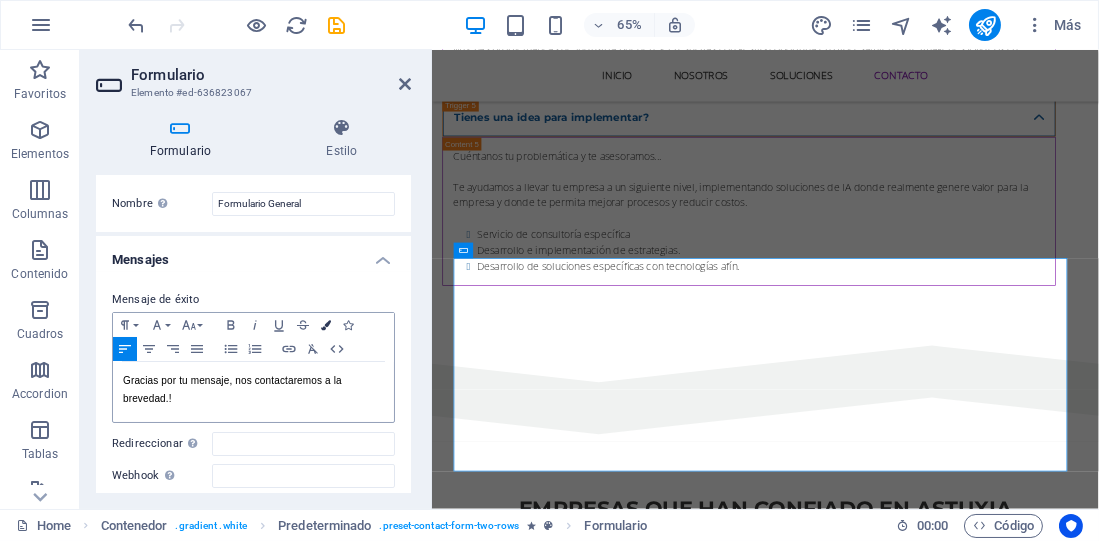 click at bounding box center (326, 325) 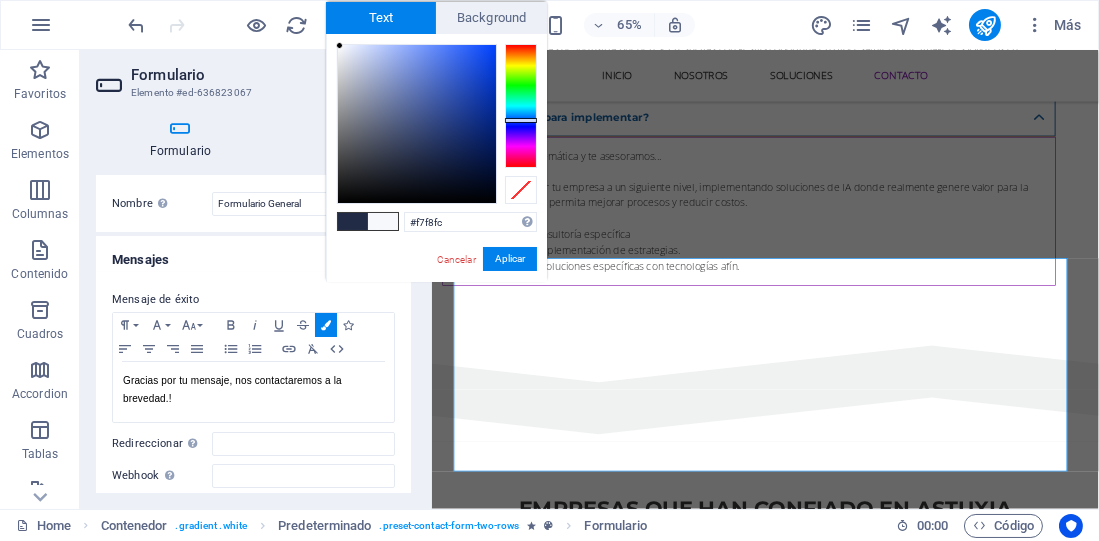 click at bounding box center (339, 45) 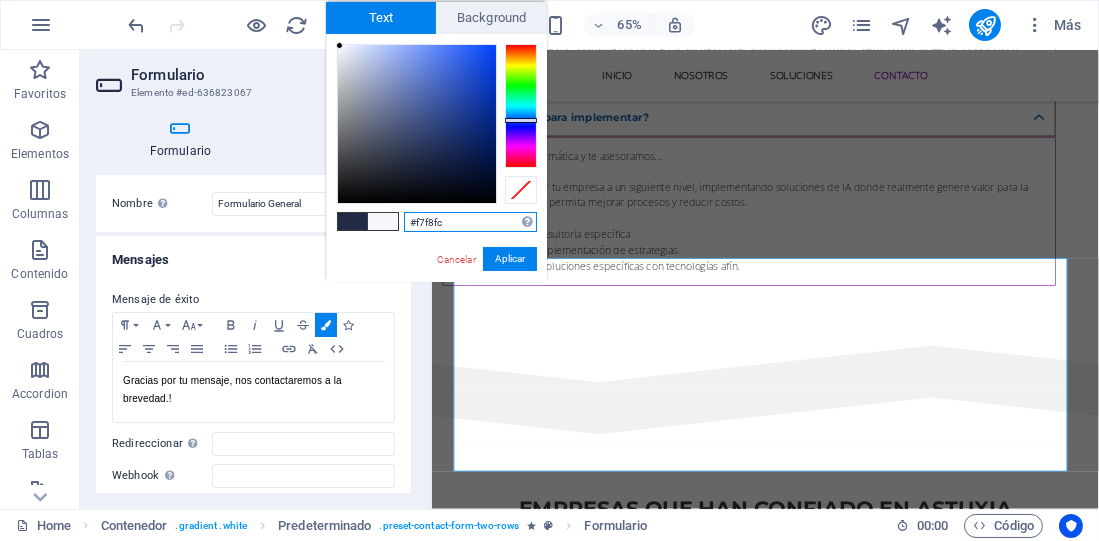 click on "#f7f8fc" at bounding box center (470, 222) 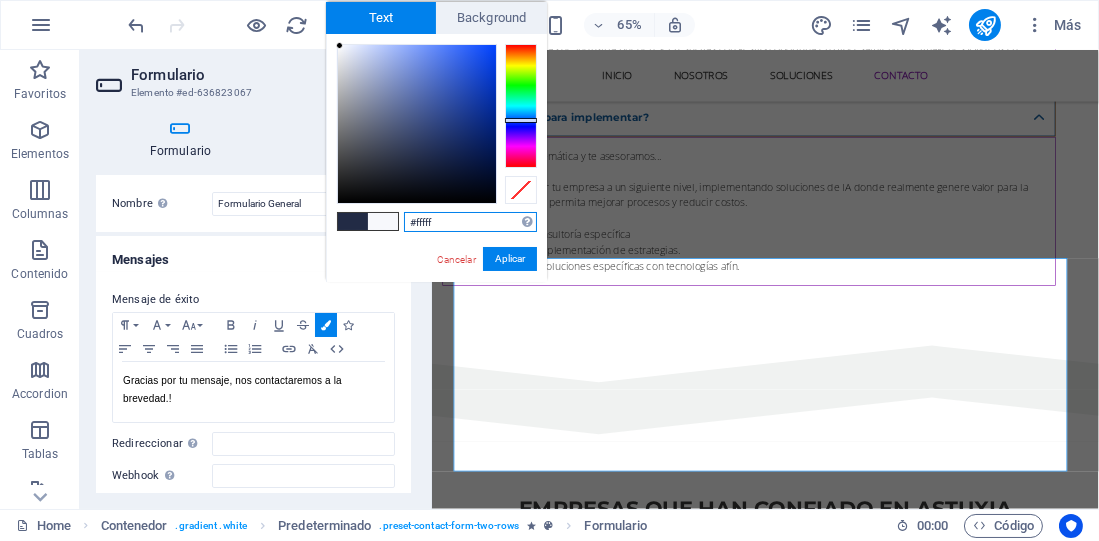 type on "#ffffff" 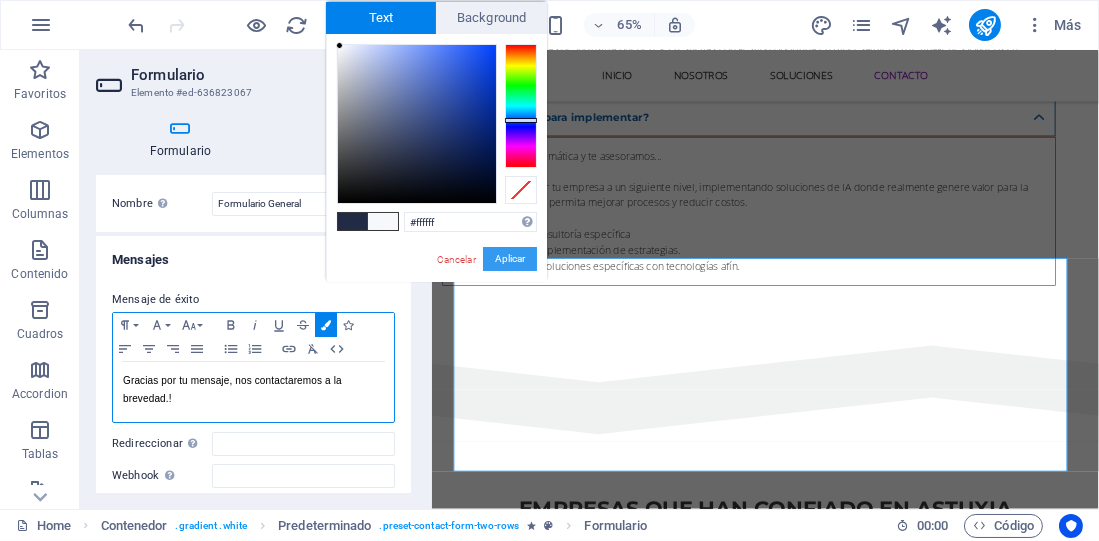 click on "Aplicar" at bounding box center (510, 259) 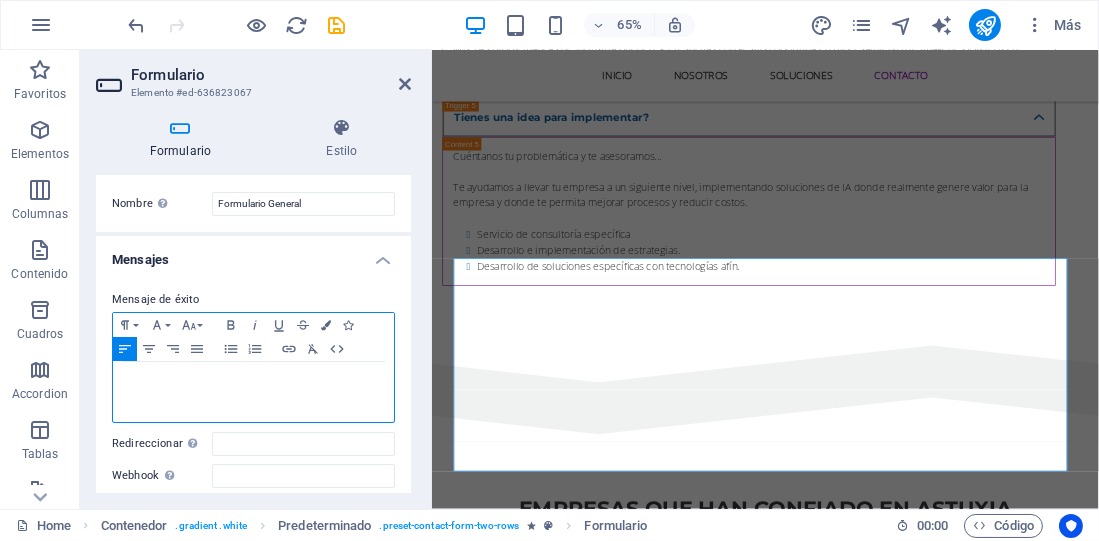 scroll, scrollTop: 0, scrollLeft: 0, axis: both 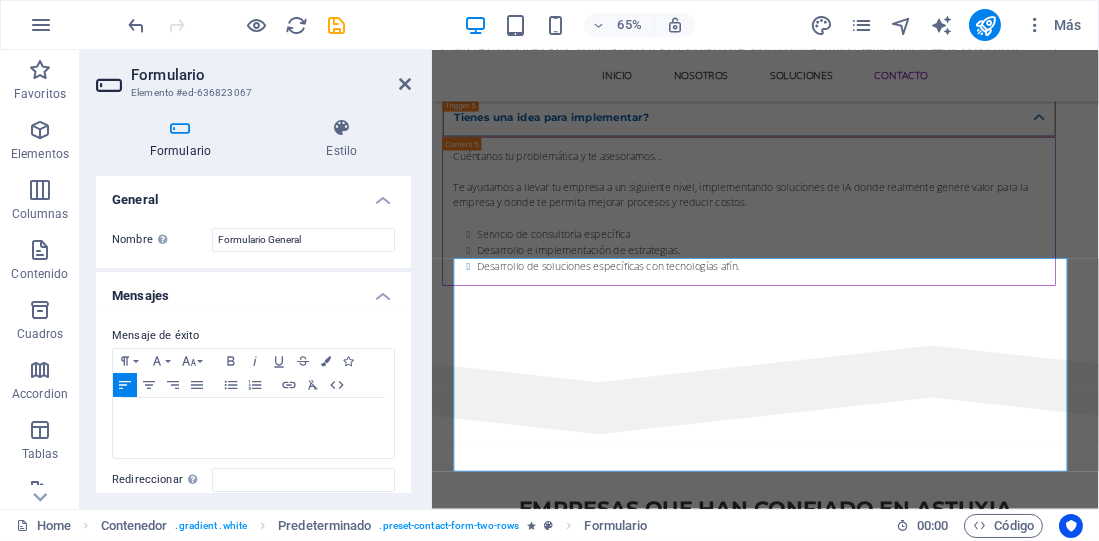 click on "General" at bounding box center (253, 194) 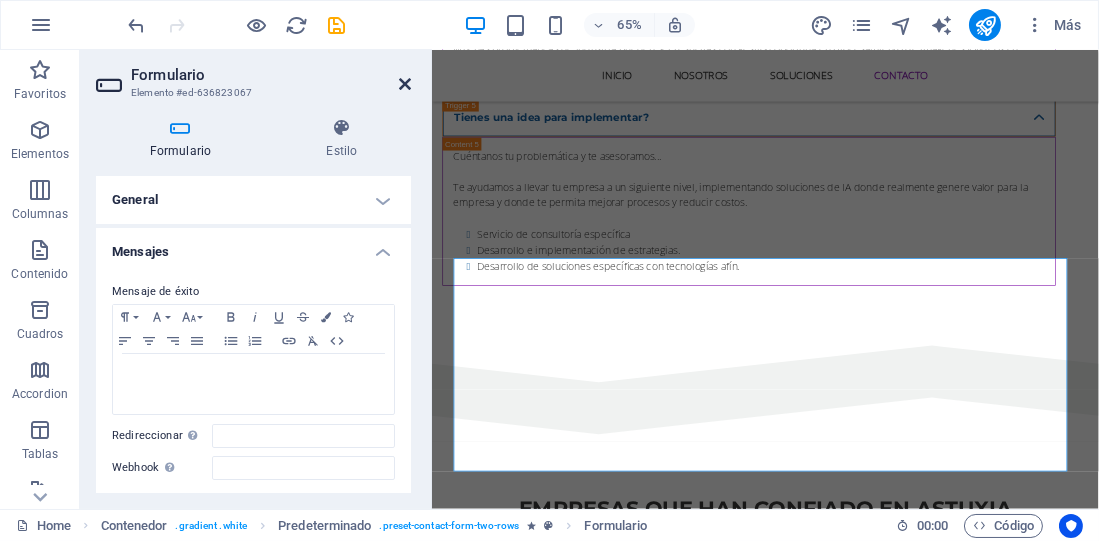 click at bounding box center [405, 84] 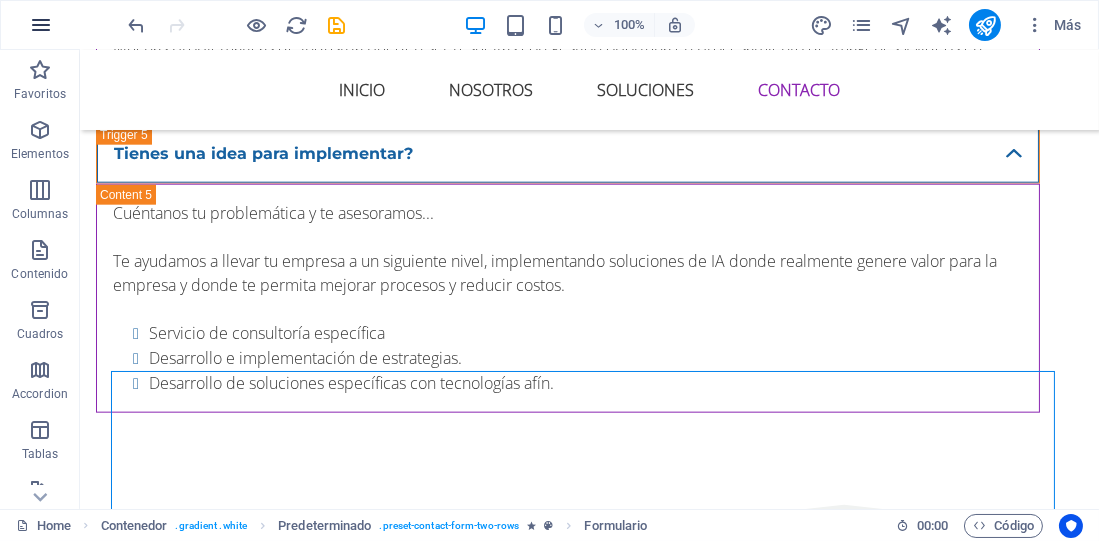 click at bounding box center (41, 25) 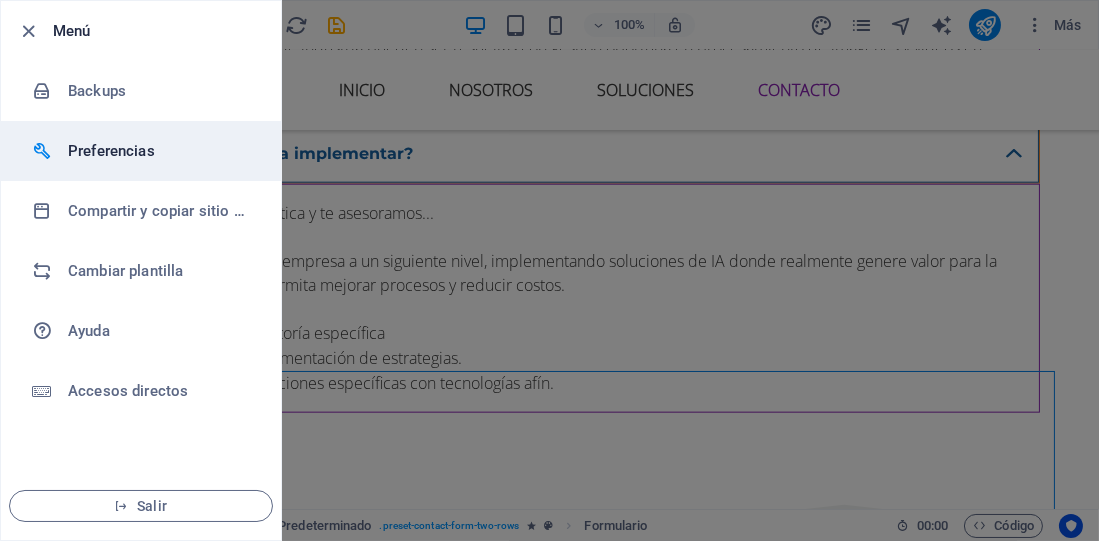 click on "Preferencias" at bounding box center (160, 151) 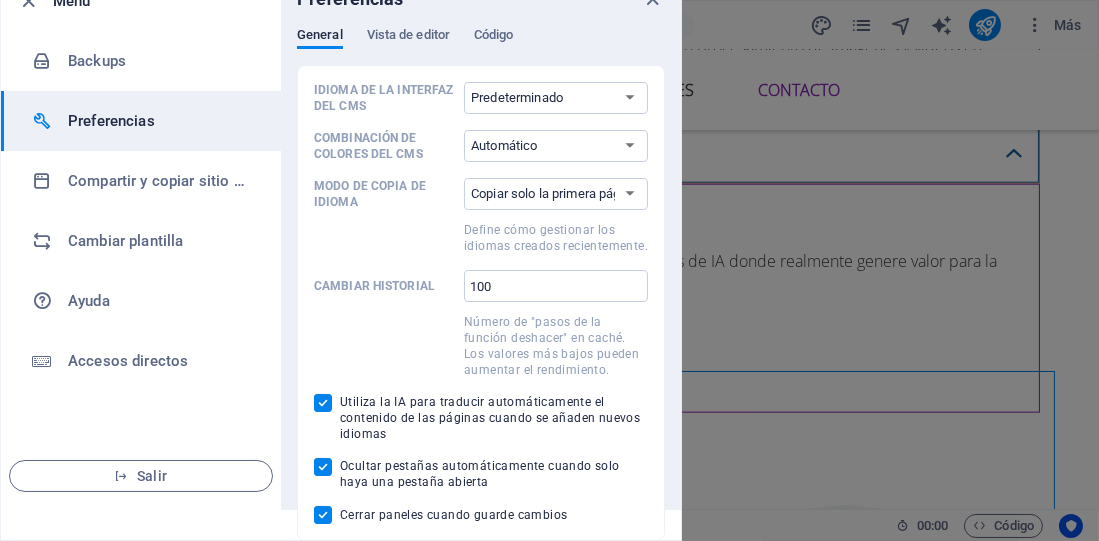 scroll, scrollTop: 0, scrollLeft: 0, axis: both 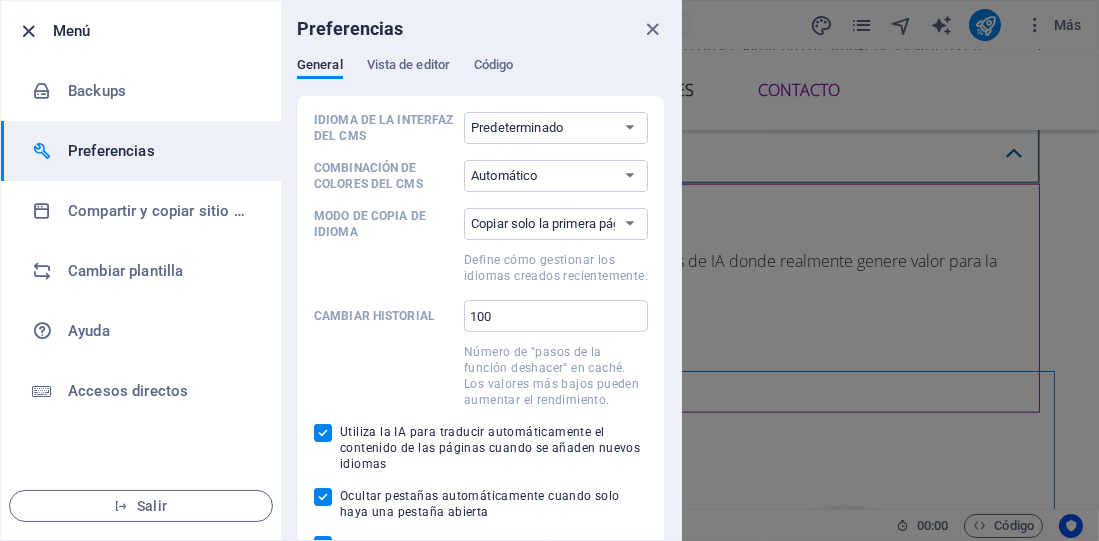 click at bounding box center [29, 31] 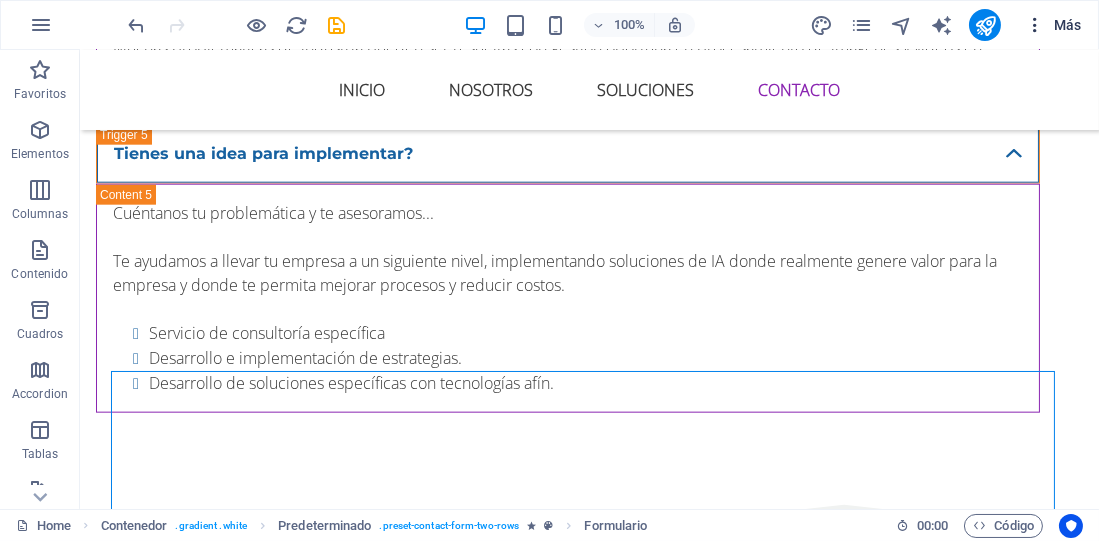 click at bounding box center (1035, 25) 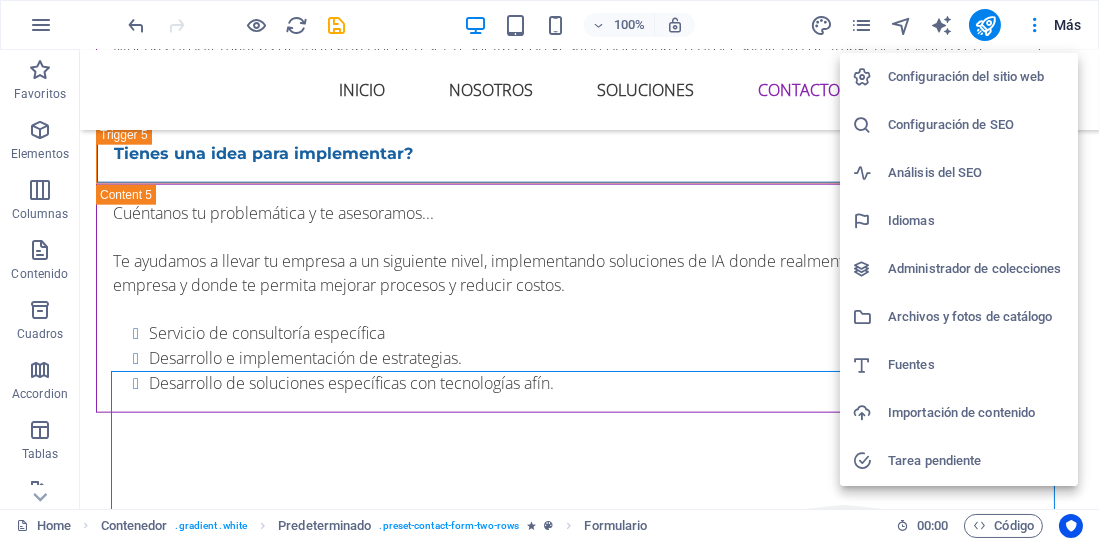 click on "Configuración del sitio web" at bounding box center (977, 77) 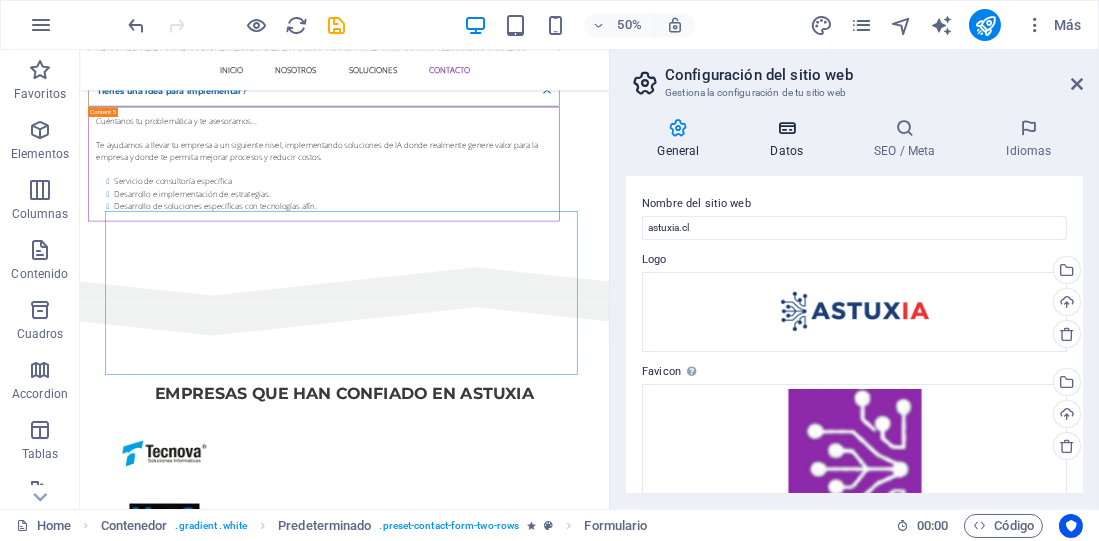 click at bounding box center (787, 128) 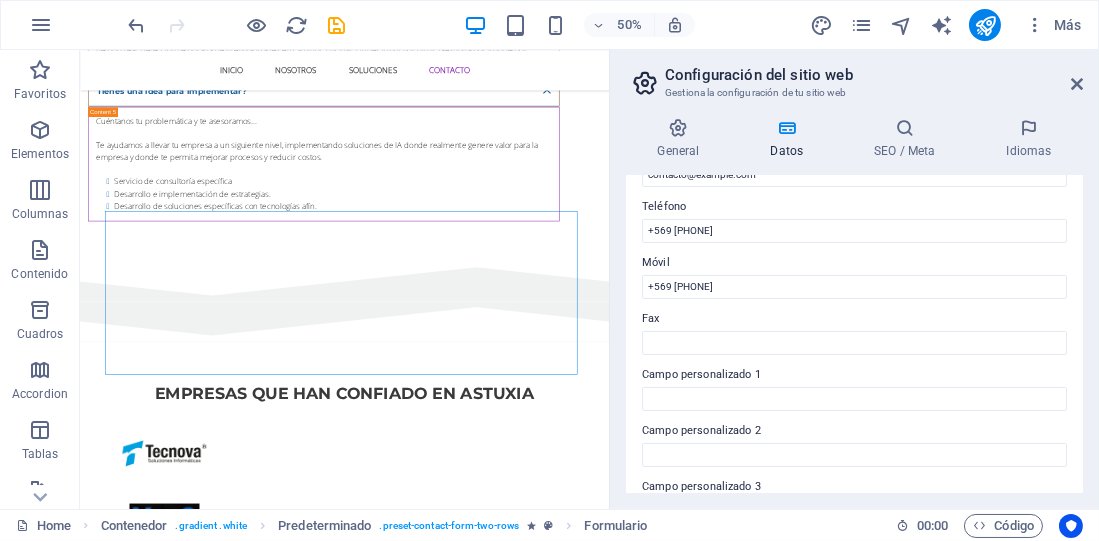 scroll, scrollTop: 431, scrollLeft: 0, axis: vertical 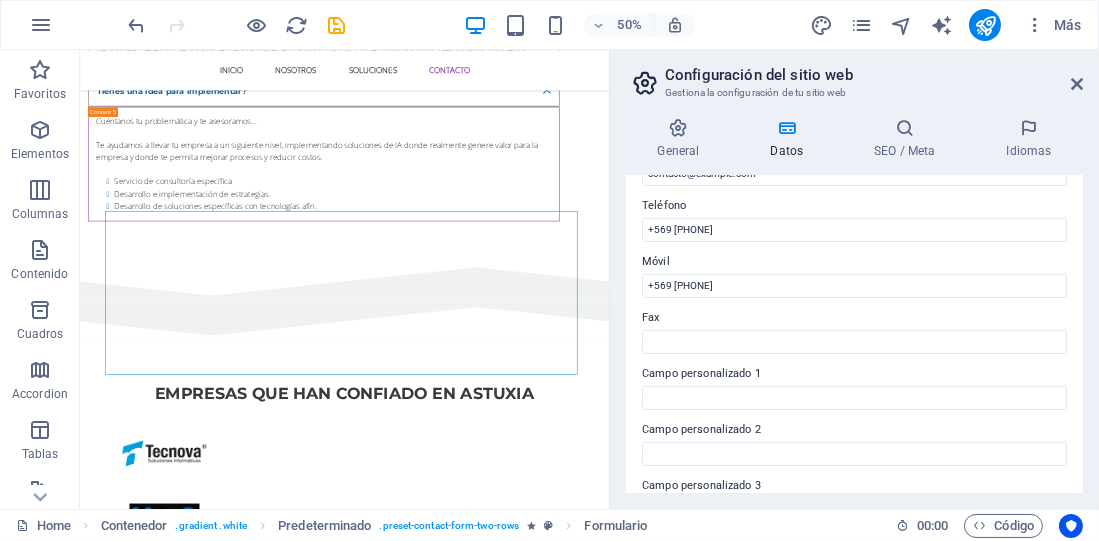 click on "Datos de contacto para este sitio web. Pueden usarse en cualquier parte del sitio web y se actualizarán de forma automática. Empresa ASTUXIA Nombre contacto@astuxia.cl Apellidos Calle Av. Predro de Valdivia 263 OF. 406, Providencia Código postal [POSTAL_CODE] Ciudad Santiago Email contacto@astuxia.cl Teléfono +569 [PHONE] Móvil +569 [PHONE] Fax Campo personalizado 1 Campo personalizado 2 Campo personalizado 3 Campo personalizado 4 Campo personalizado 5 Campo personalizado 6" at bounding box center (854, 334) 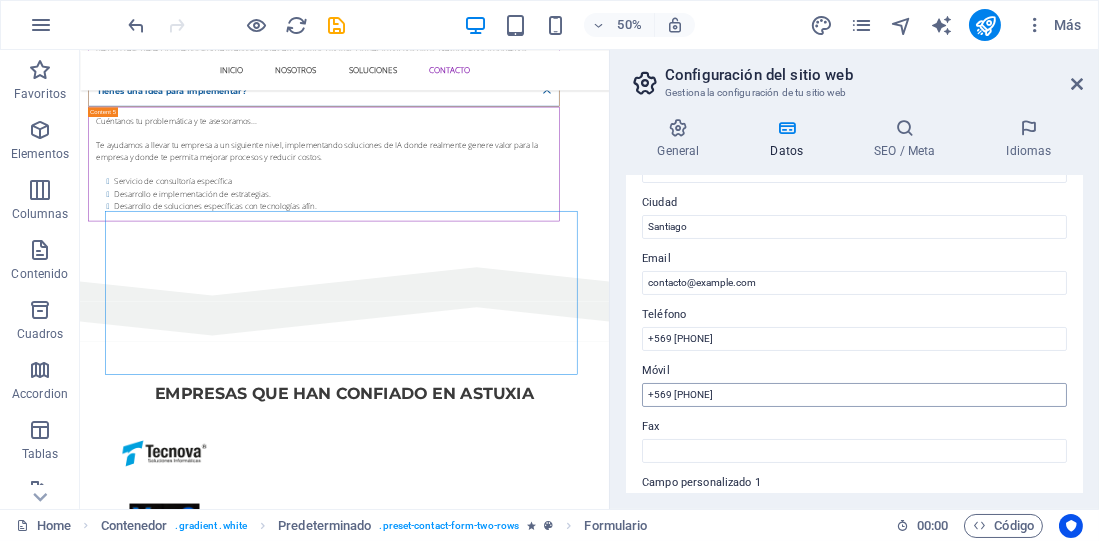 scroll, scrollTop: 317, scrollLeft: 0, axis: vertical 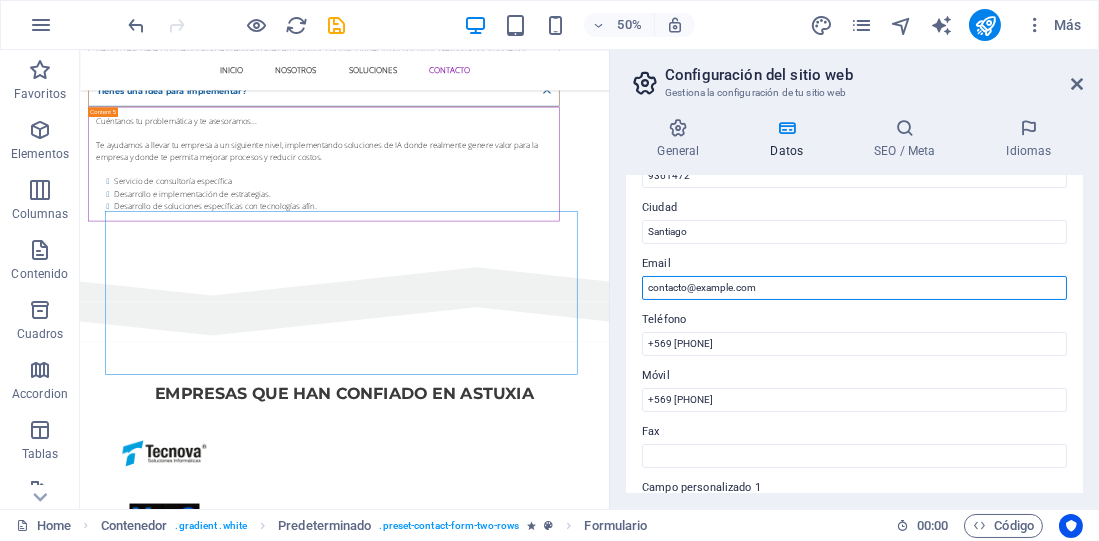 drag, startPoint x: 754, startPoint y: 290, endPoint x: 632, endPoint y: 292, distance: 122.016396 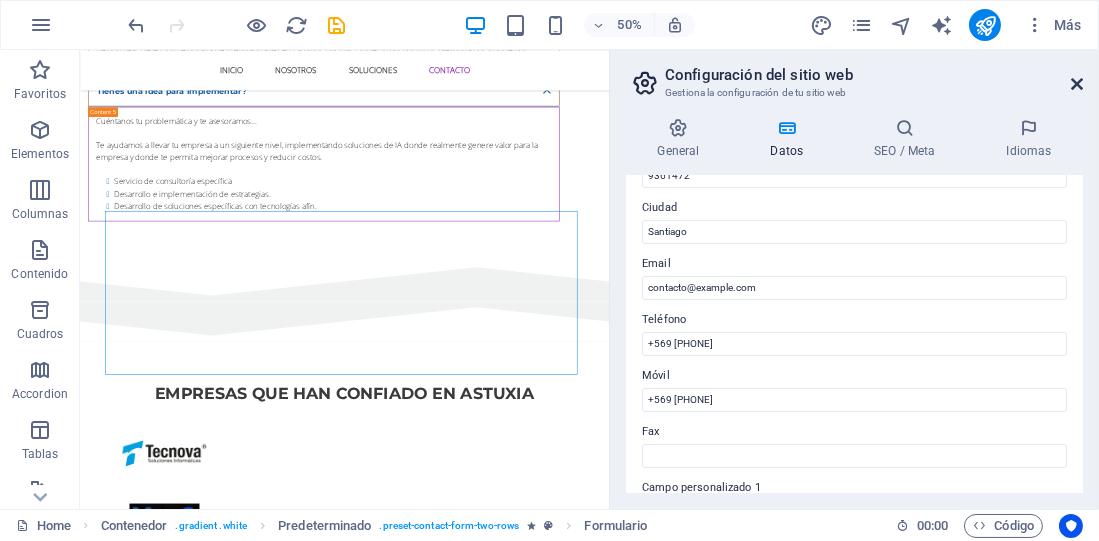 click at bounding box center (1077, 84) 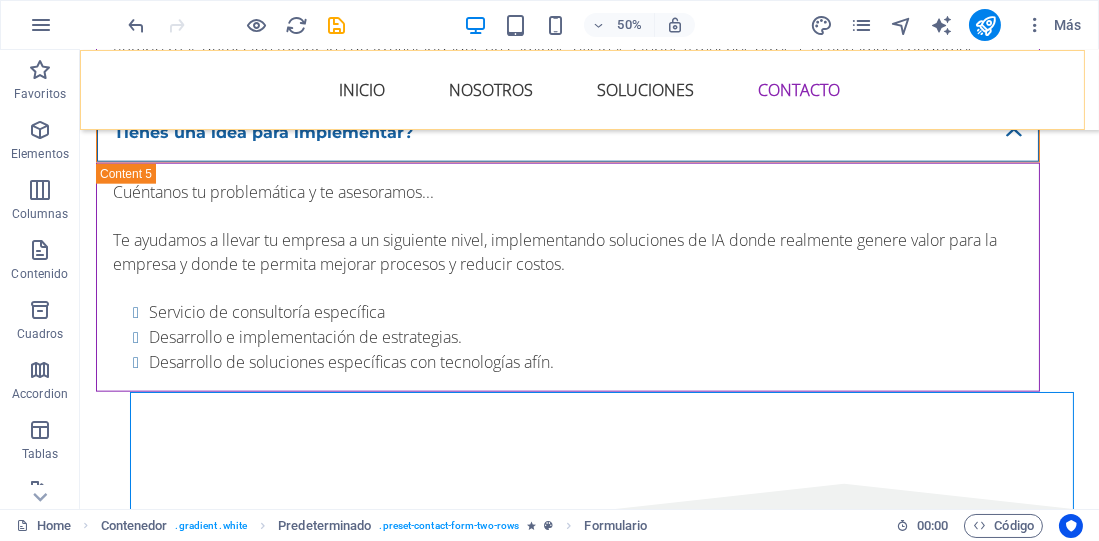 scroll, scrollTop: 3800, scrollLeft: 0, axis: vertical 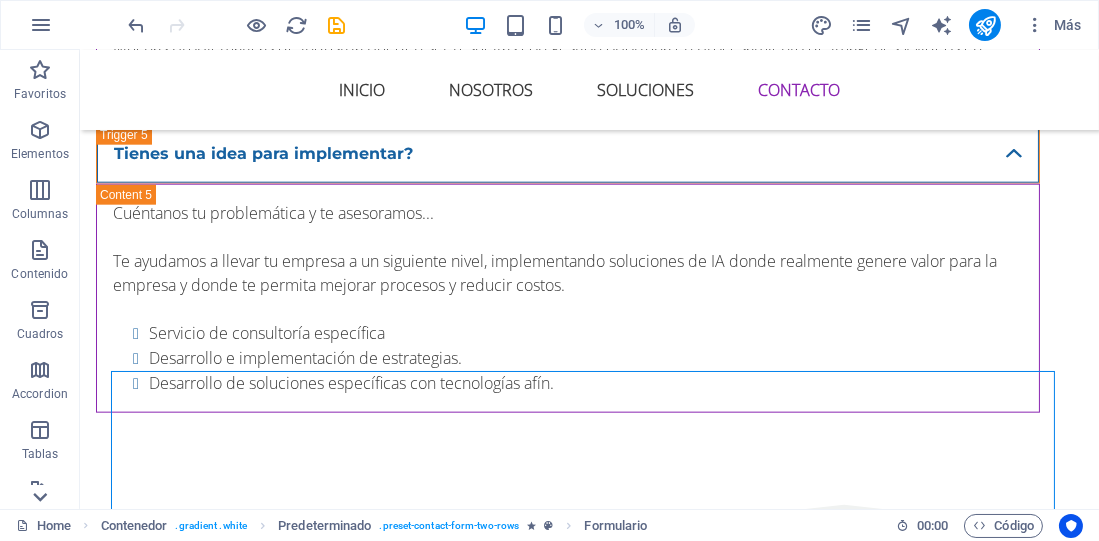 click 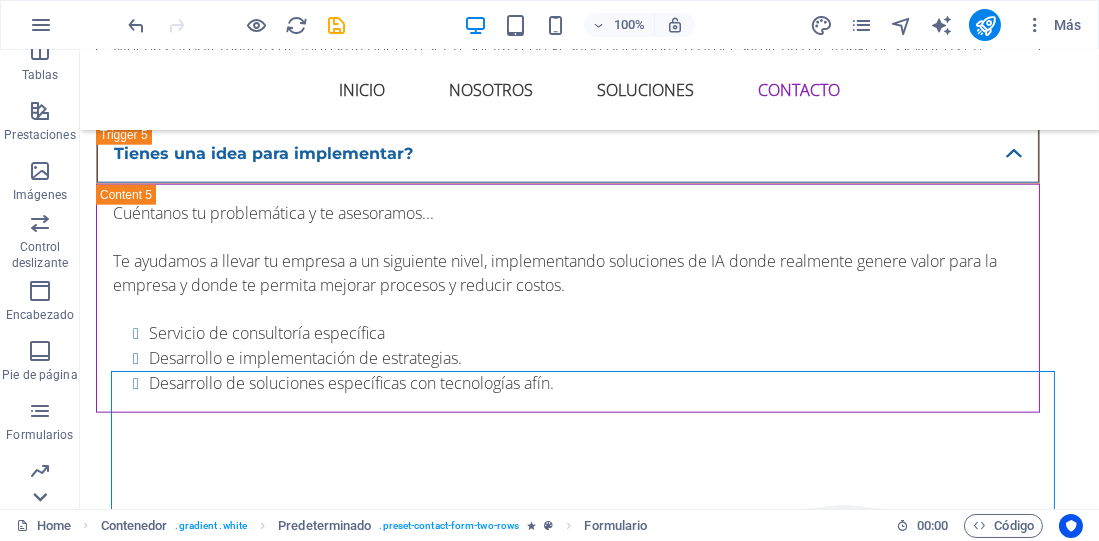 scroll, scrollTop: 440, scrollLeft: 0, axis: vertical 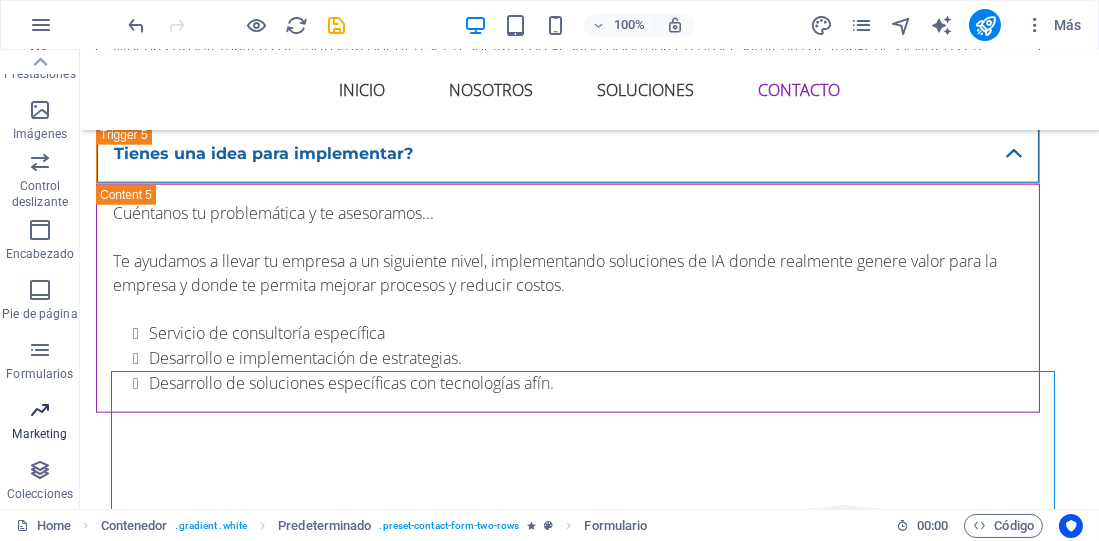 click at bounding box center [40, 410] 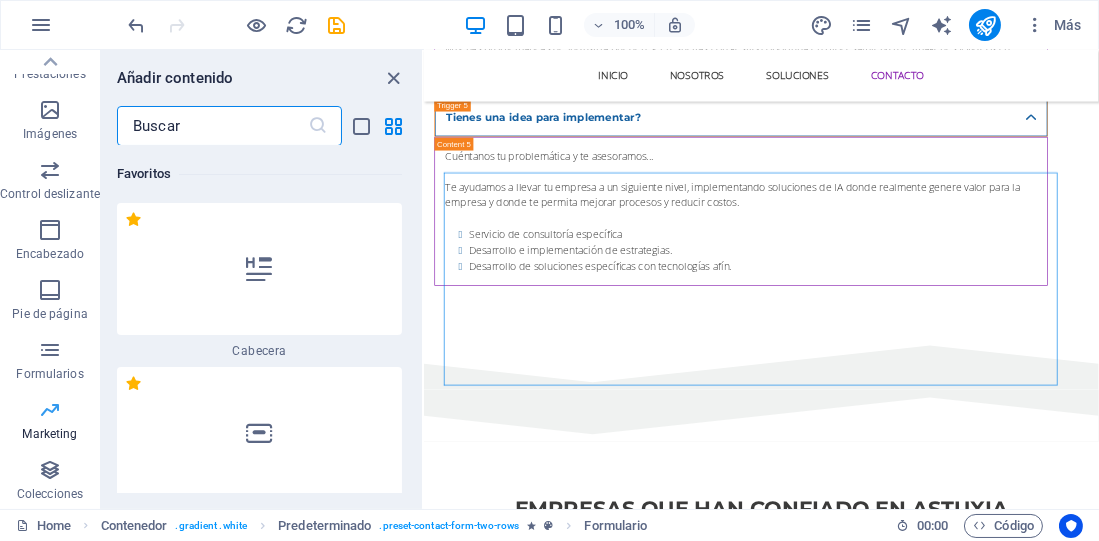 scroll, scrollTop: 3931, scrollLeft: 0, axis: vertical 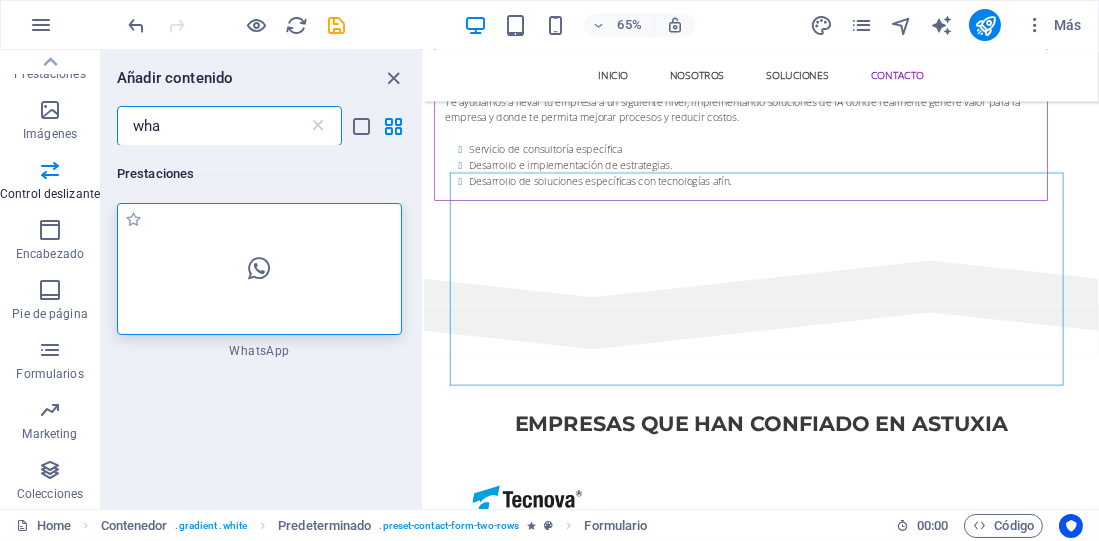 type on "wha" 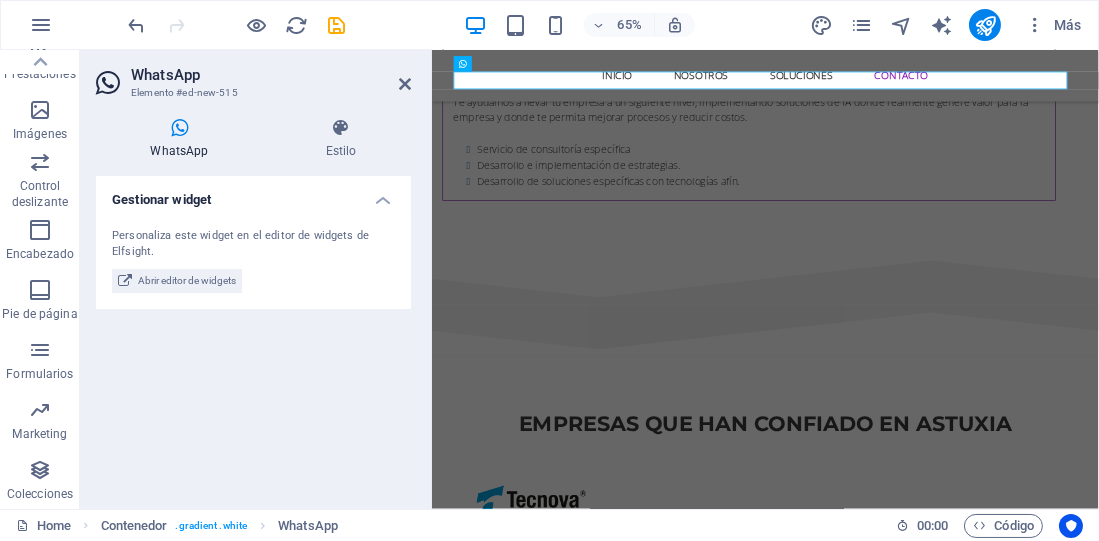 scroll, scrollTop: 3959, scrollLeft: 0, axis: vertical 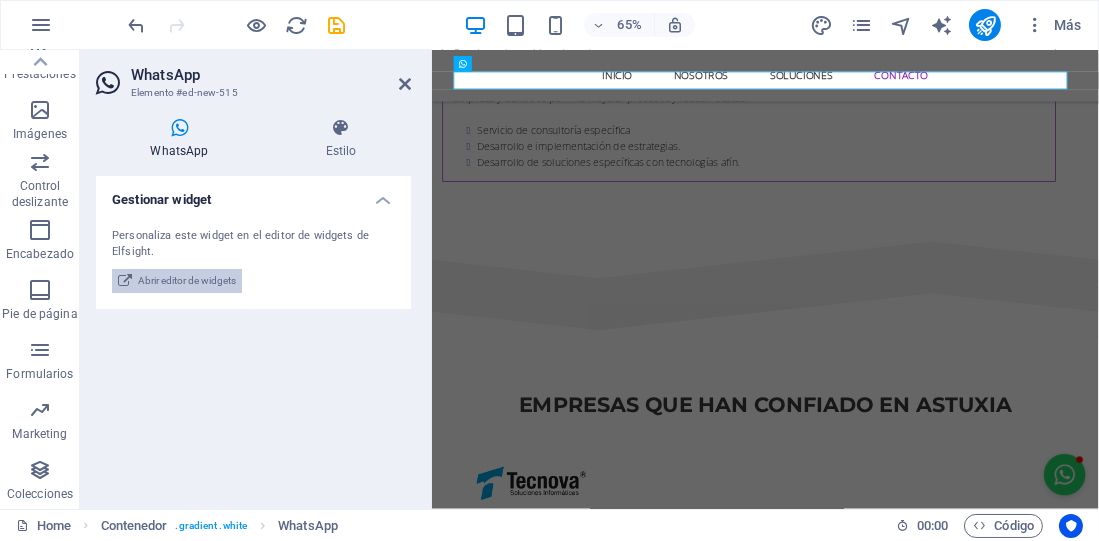 click on "Abrir editor de widgets" at bounding box center [187, 281] 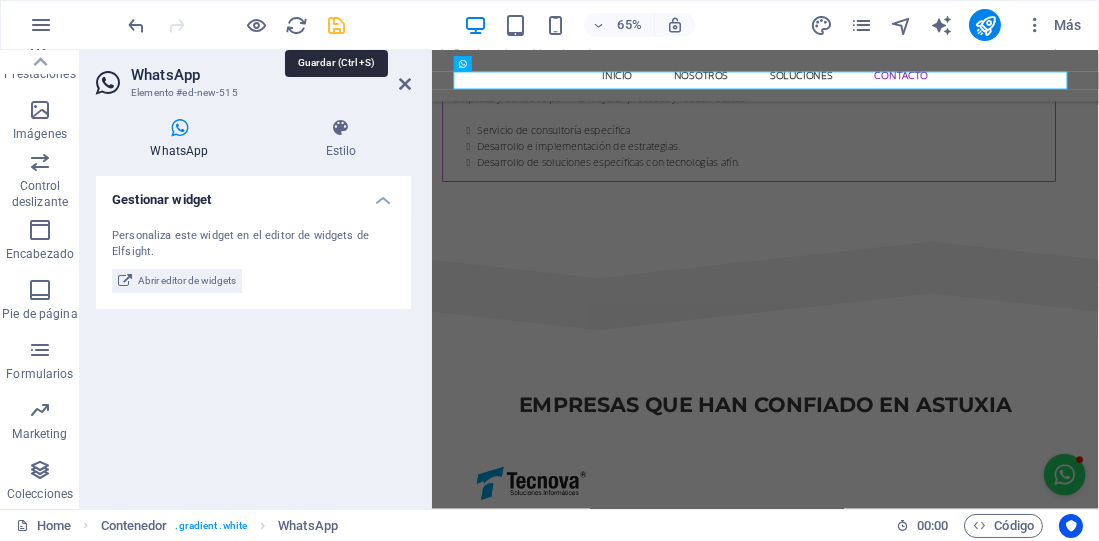 click at bounding box center (337, 25) 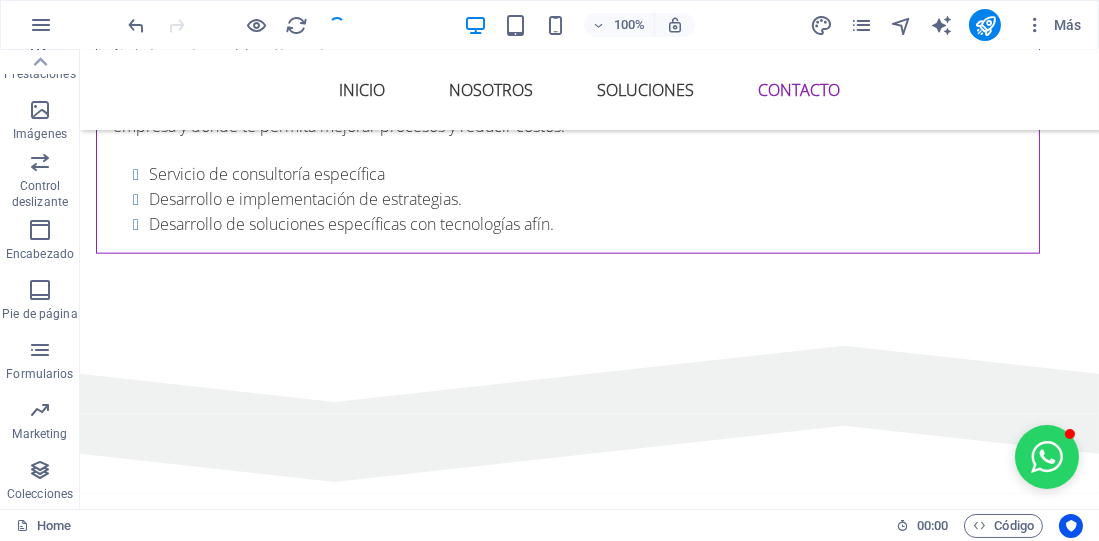 scroll, scrollTop: 3931, scrollLeft: 0, axis: vertical 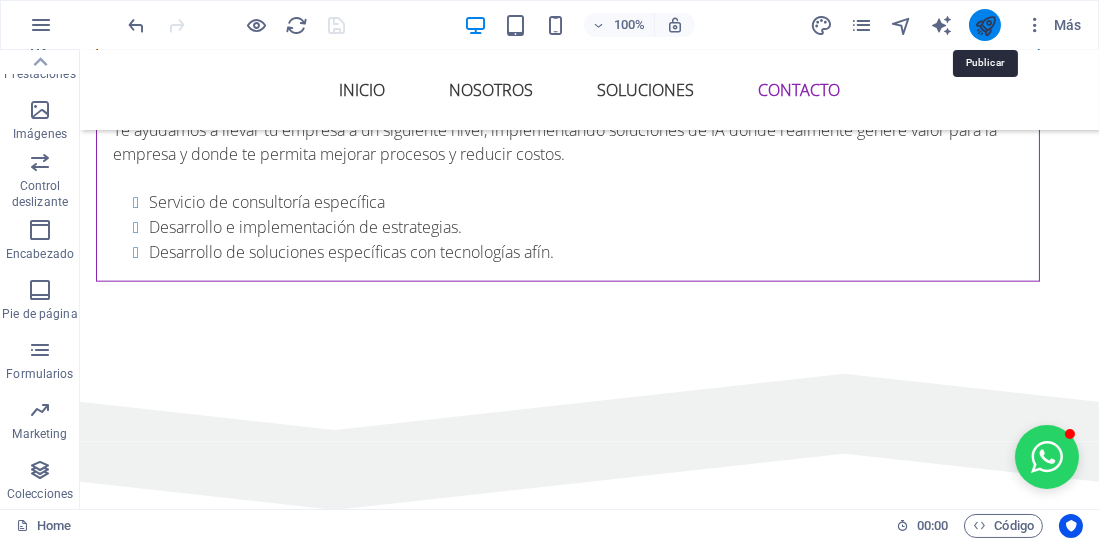 click at bounding box center (985, 25) 